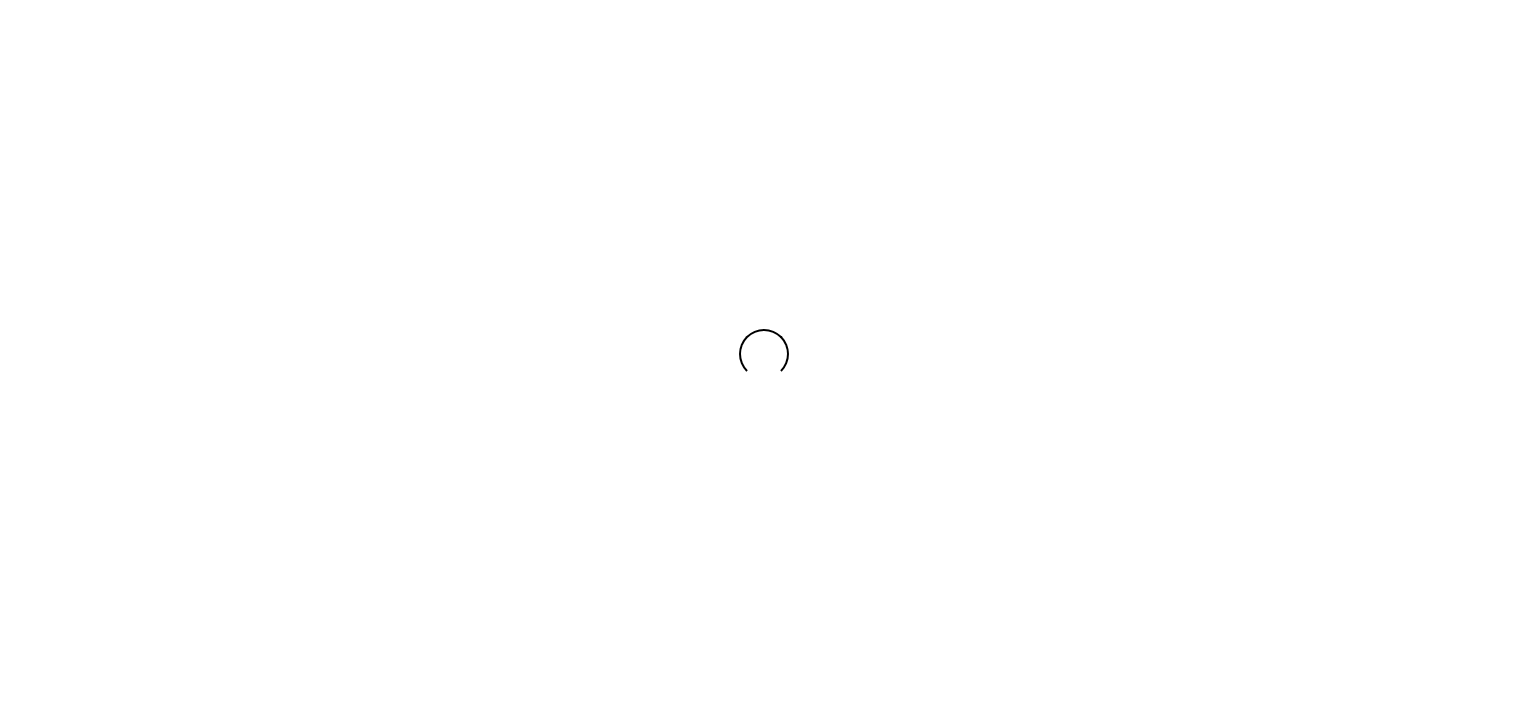 scroll, scrollTop: 0, scrollLeft: 0, axis: both 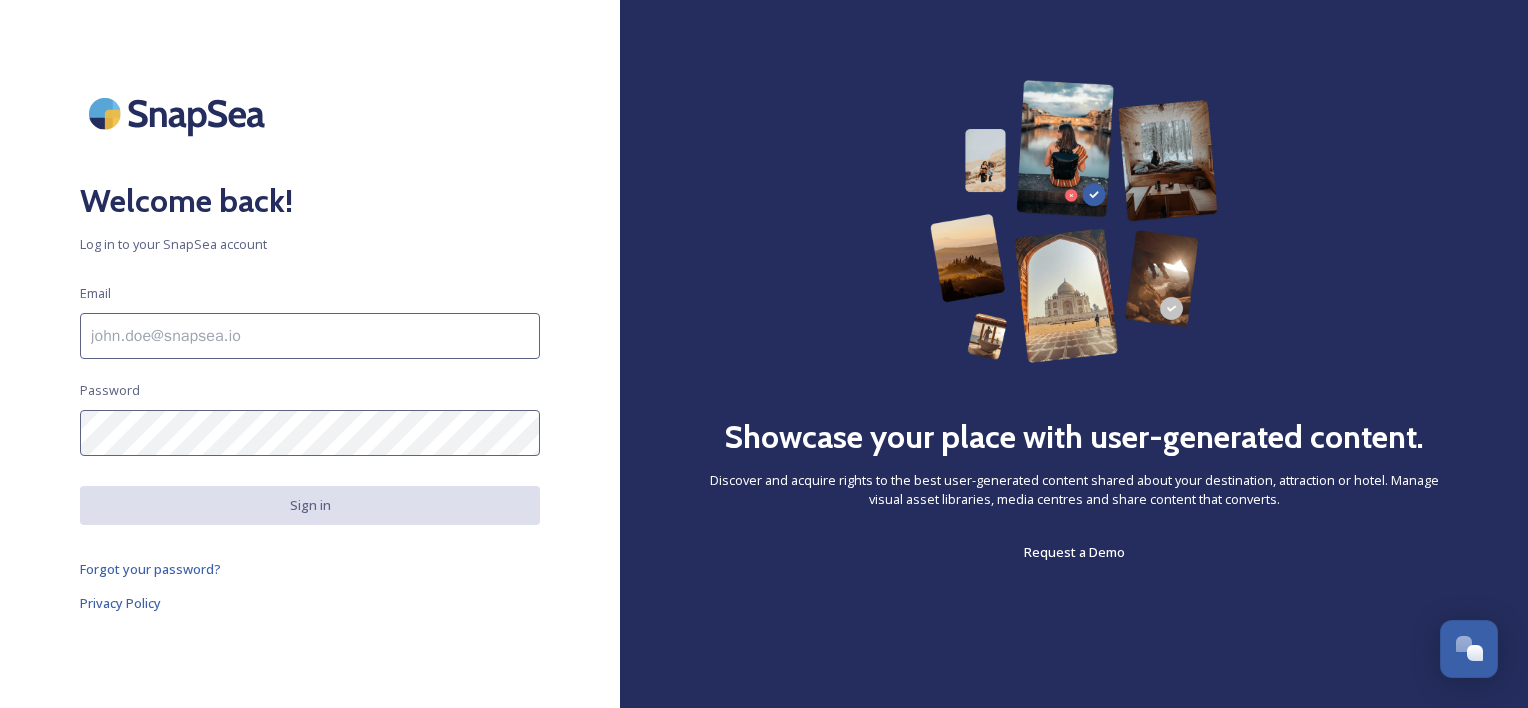 click on "Welcome back! Log in to your SnapSea account [EMAIL] Password Sign in Forgot your password? Privacy Policy" at bounding box center (310, 354) 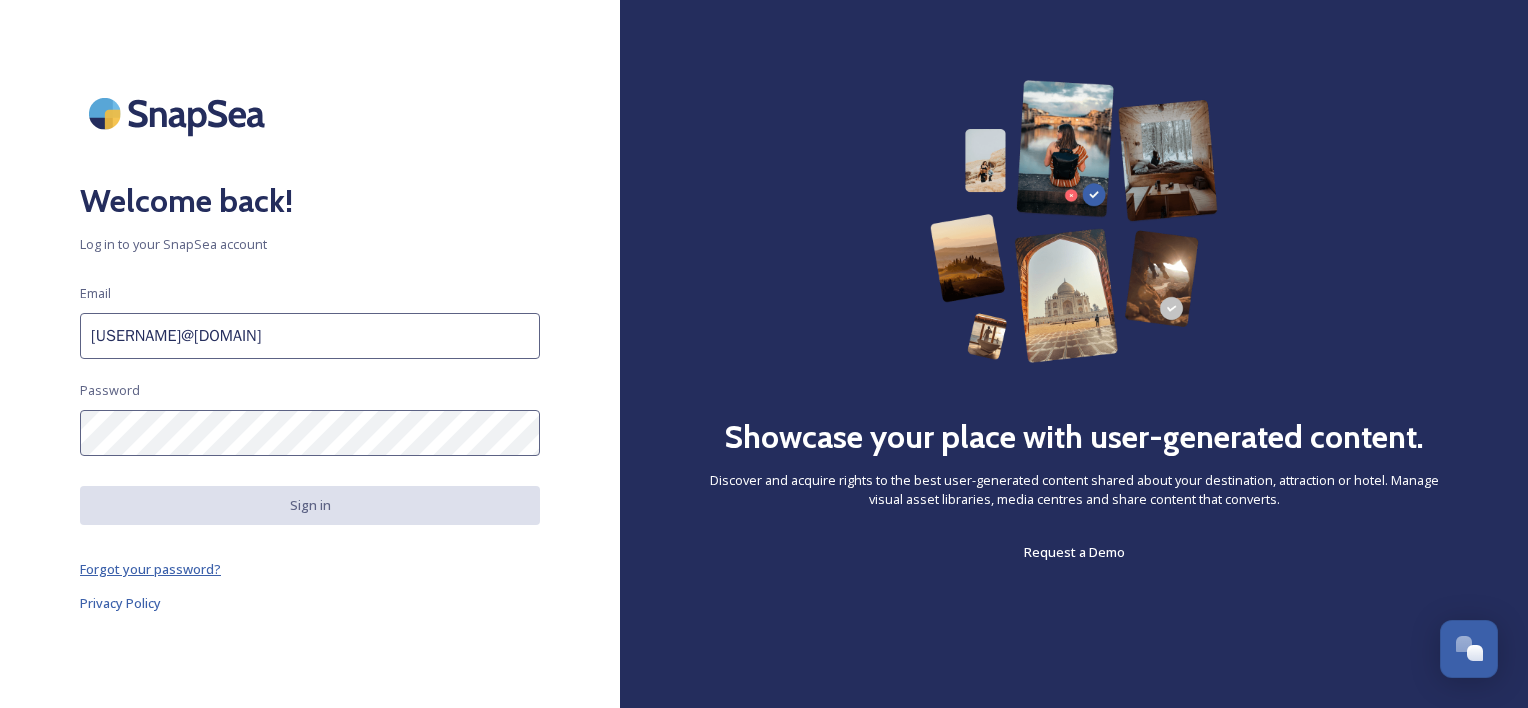 click on "Forgot your password?" at bounding box center (150, 569) 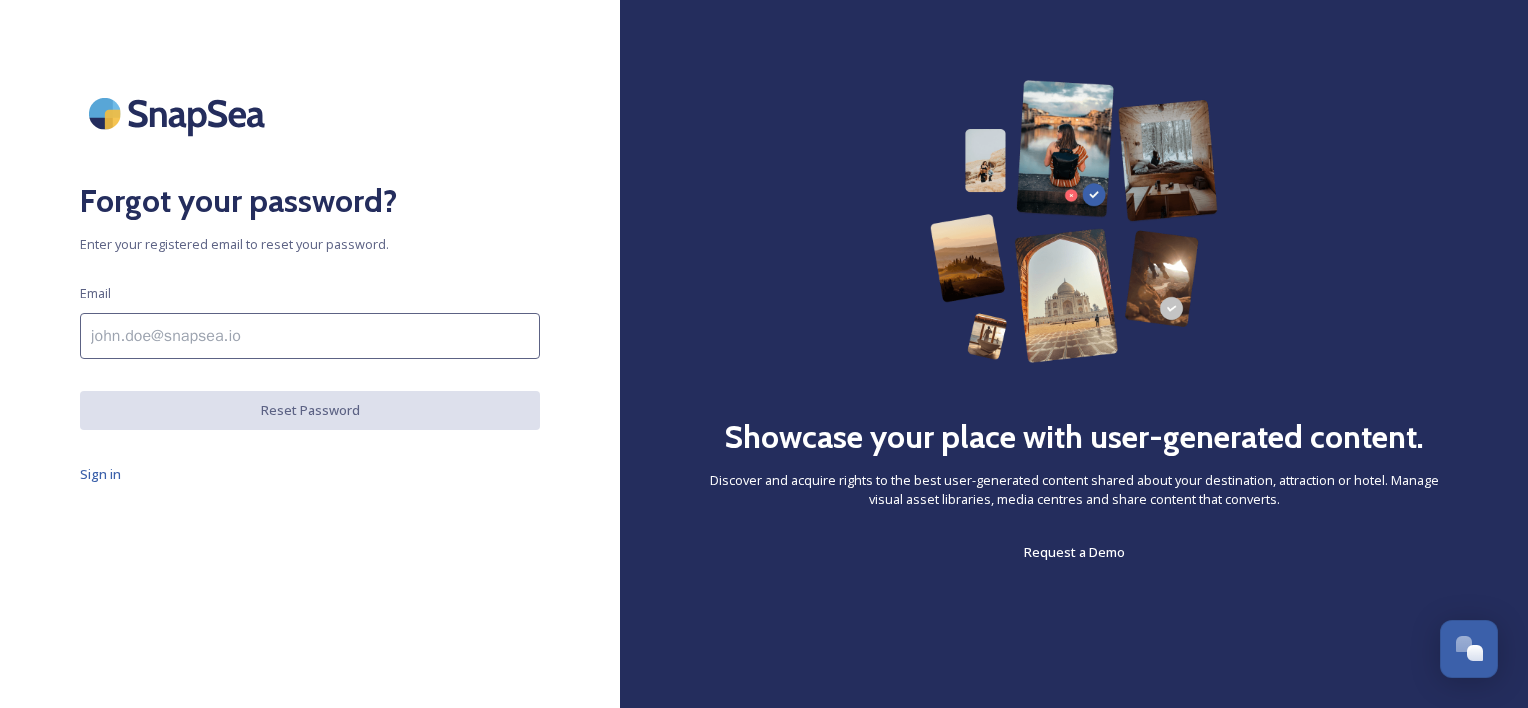 click at bounding box center (310, 336) 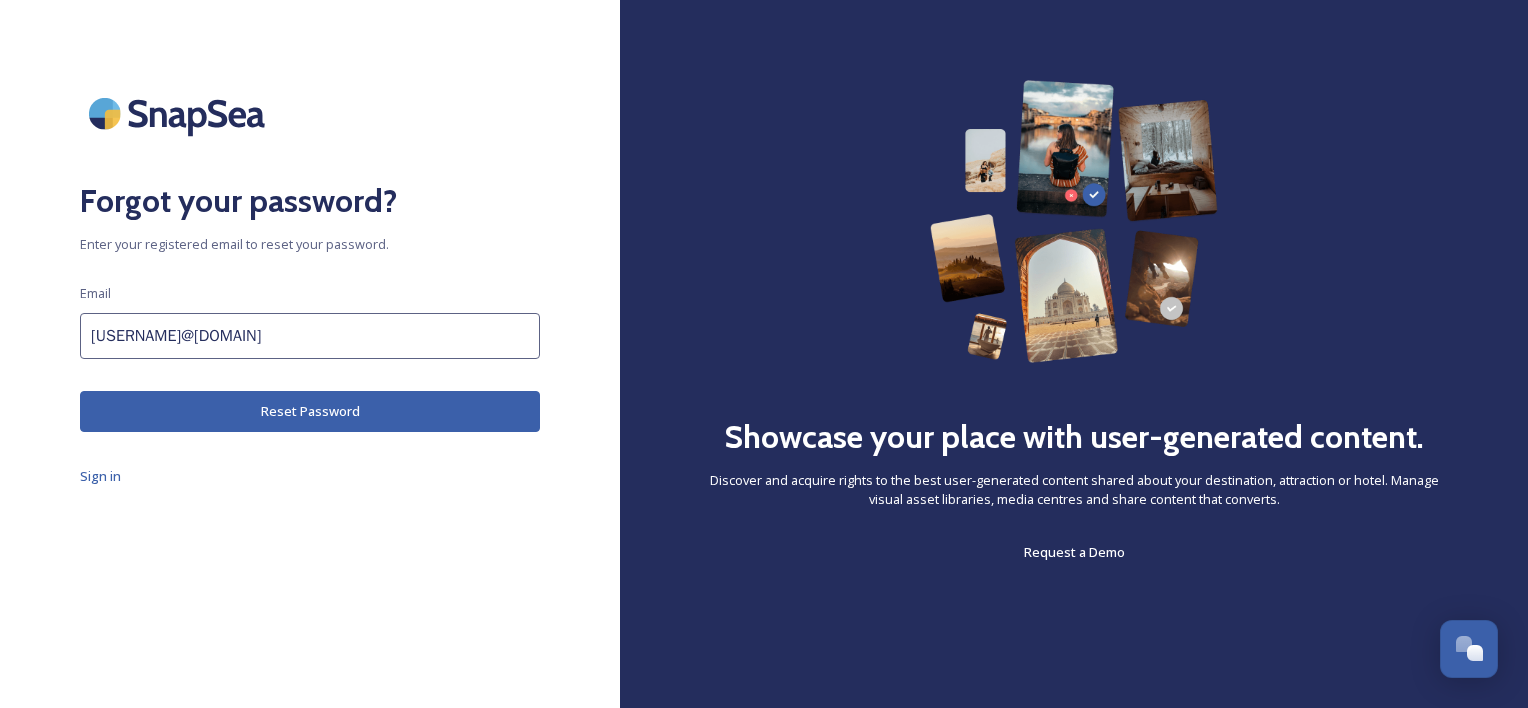 click on "Reset Password" at bounding box center (310, 411) 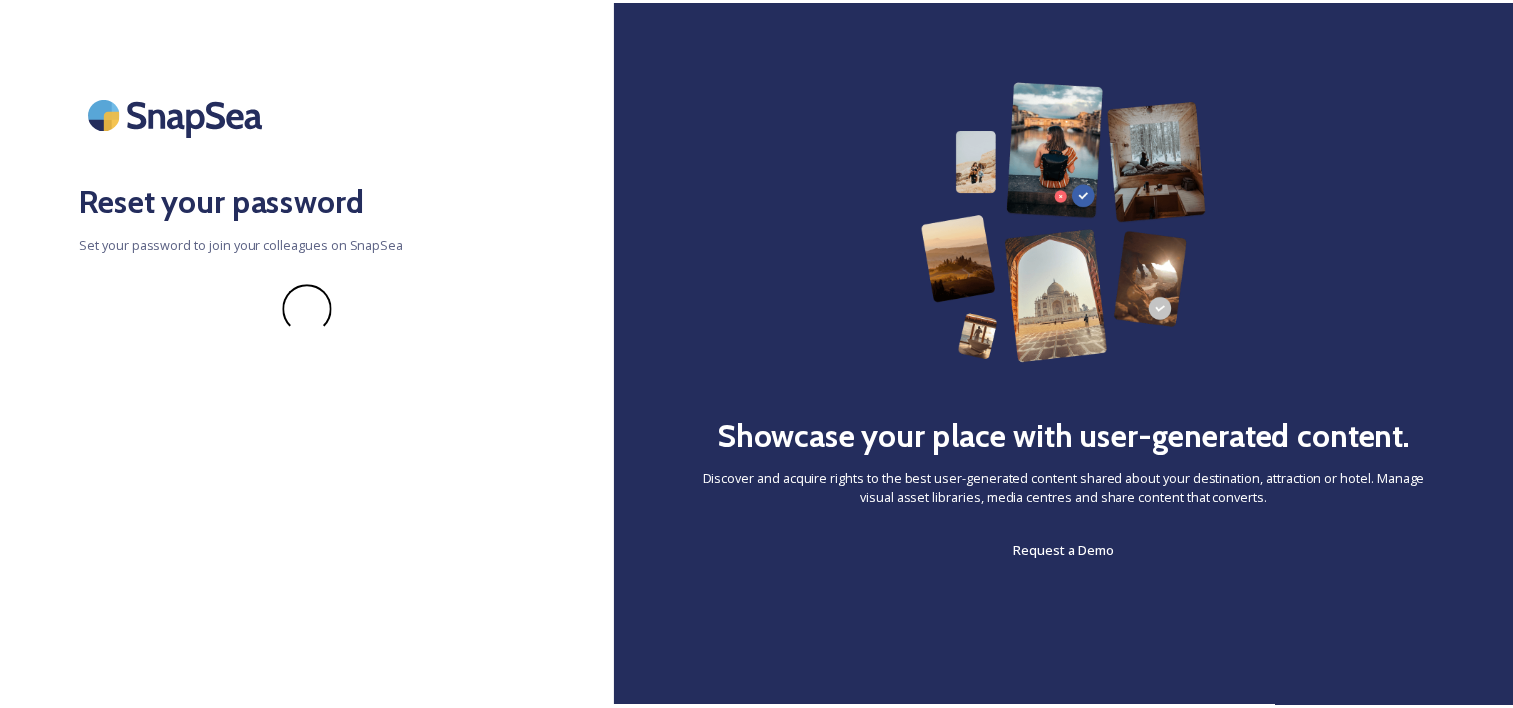 scroll, scrollTop: 0, scrollLeft: 0, axis: both 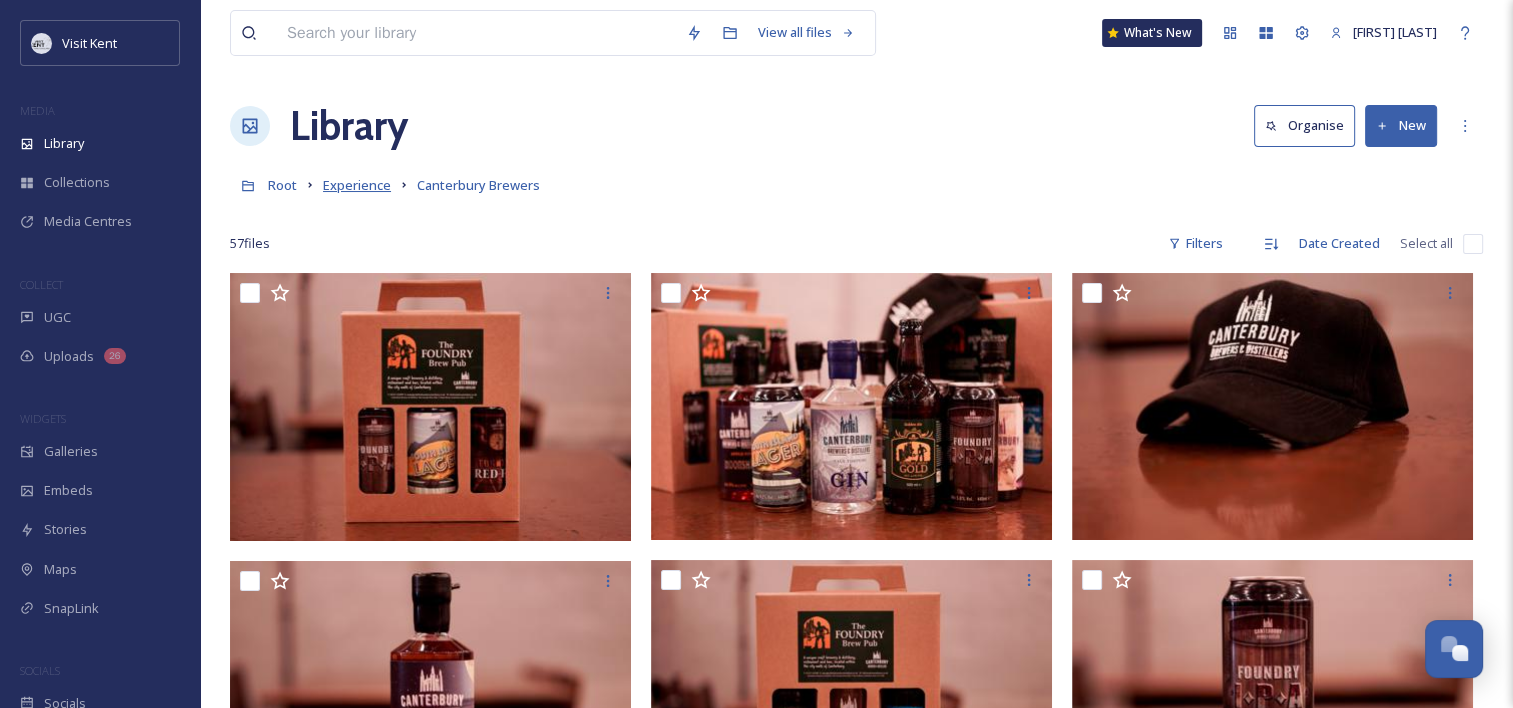 click on "Experience" at bounding box center (357, 185) 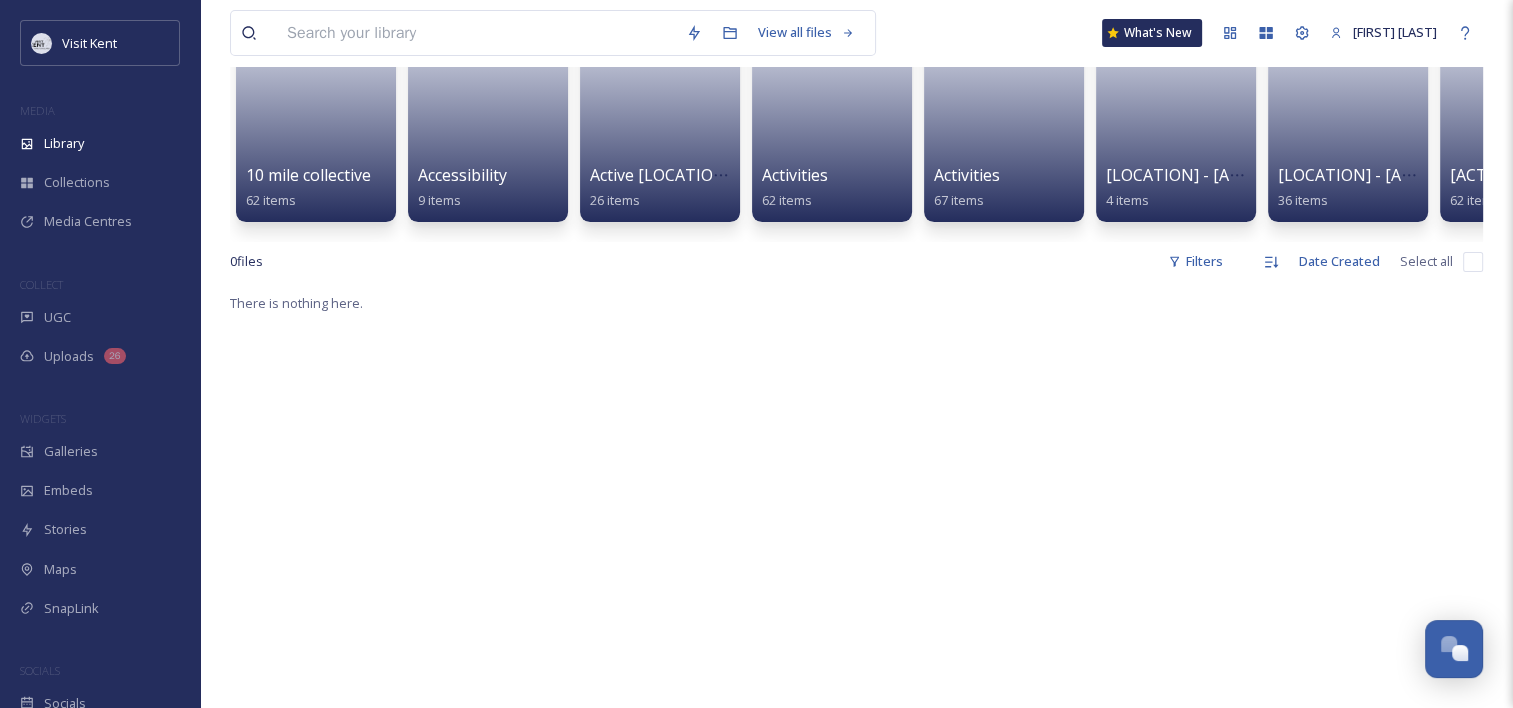 scroll, scrollTop: 0, scrollLeft: 0, axis: both 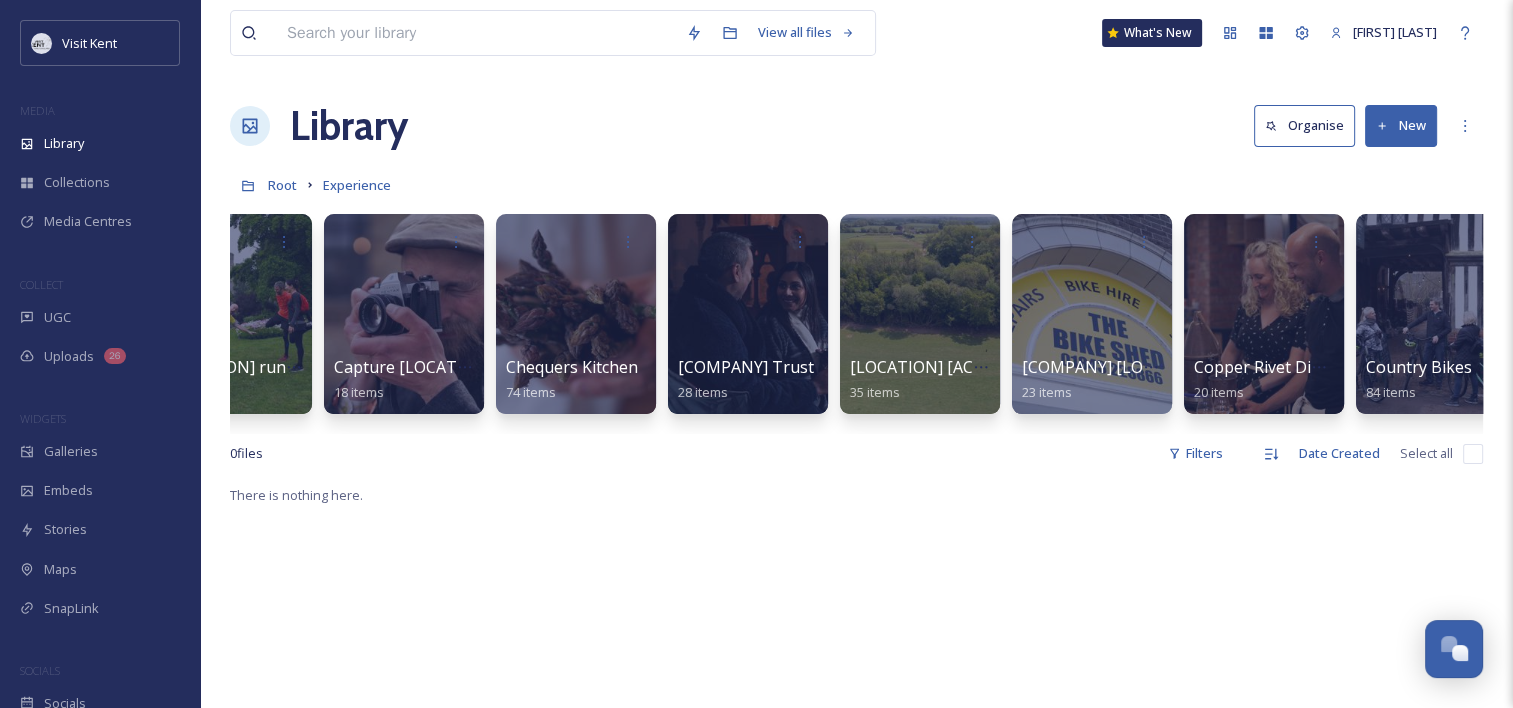 click at bounding box center (920, 314) 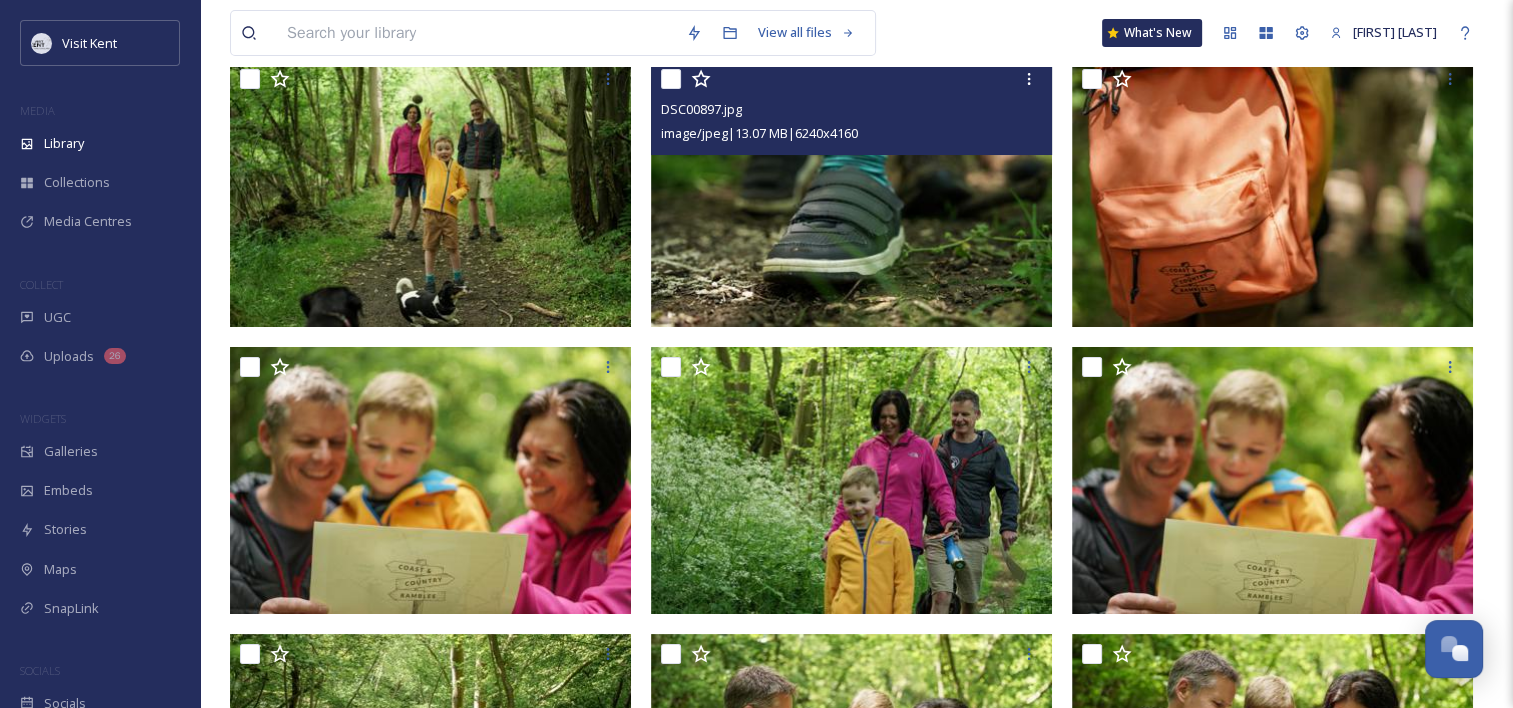 scroll, scrollTop: 0, scrollLeft: 0, axis: both 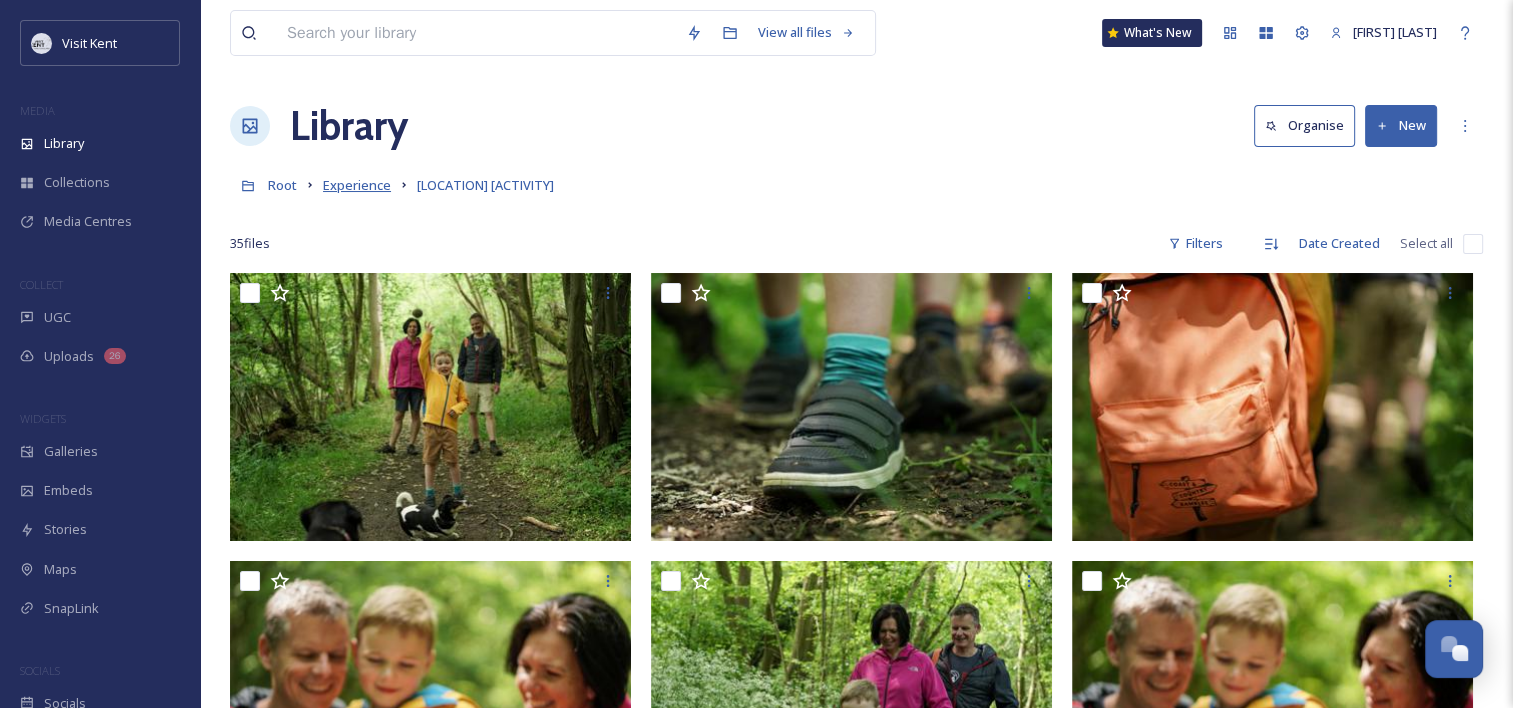 click on "Experience" at bounding box center (357, 185) 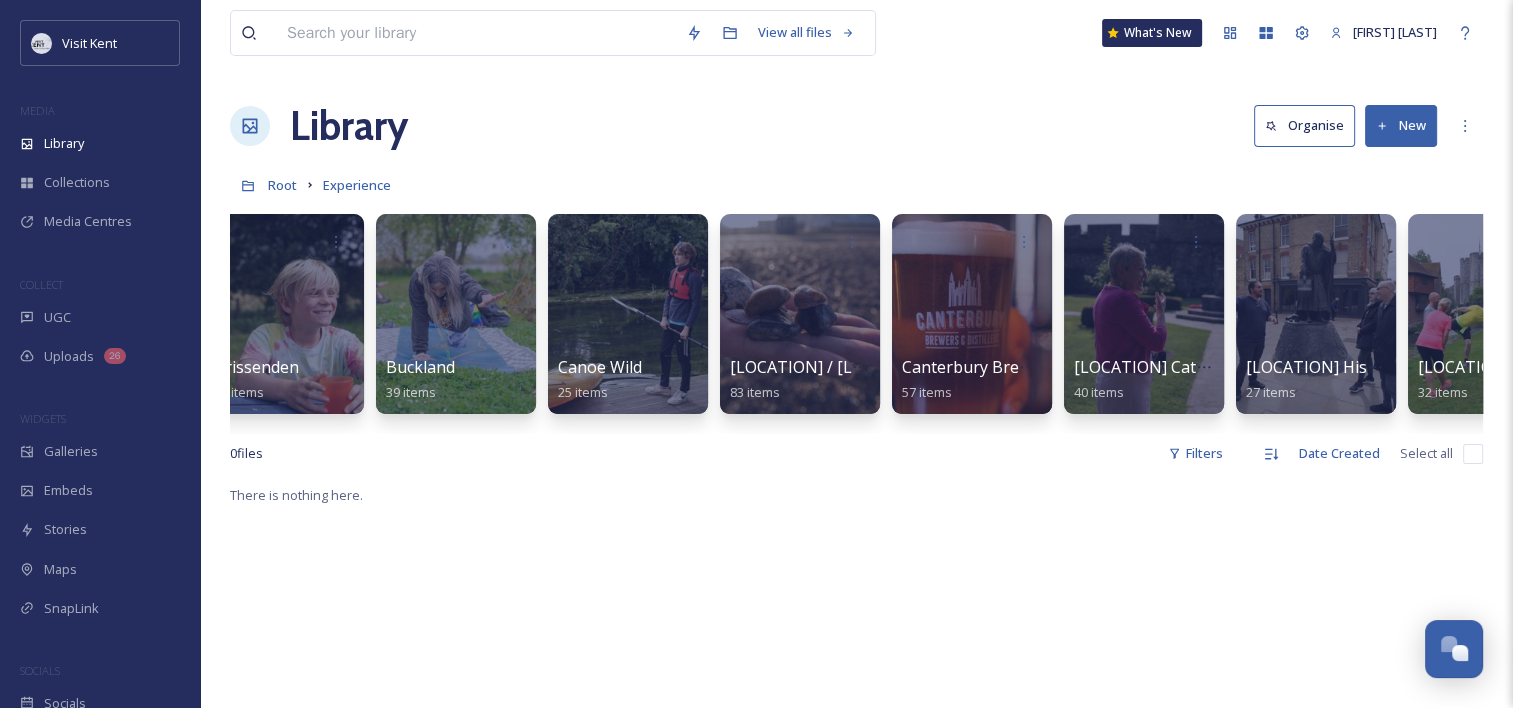 scroll, scrollTop: 0, scrollLeft: 2614, axis: horizontal 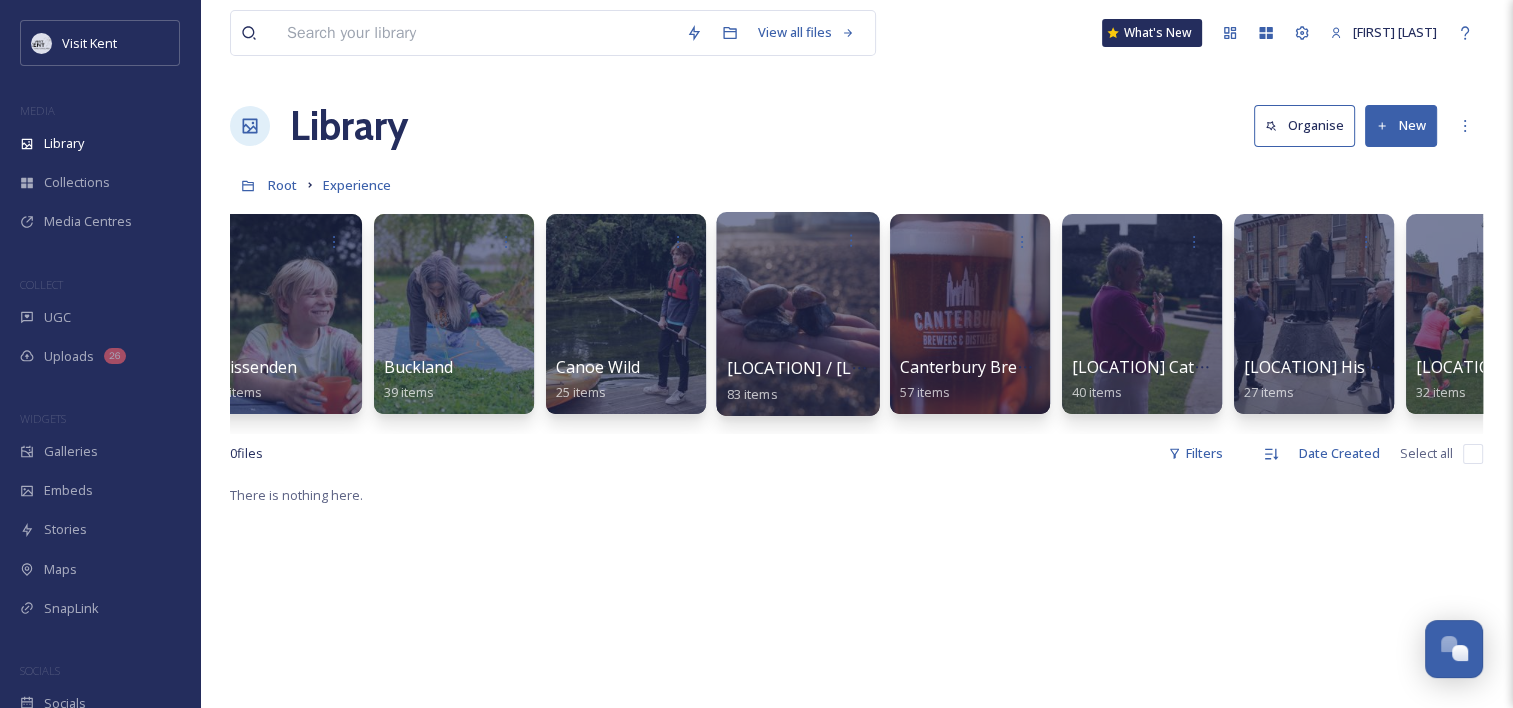 click at bounding box center [797, 314] 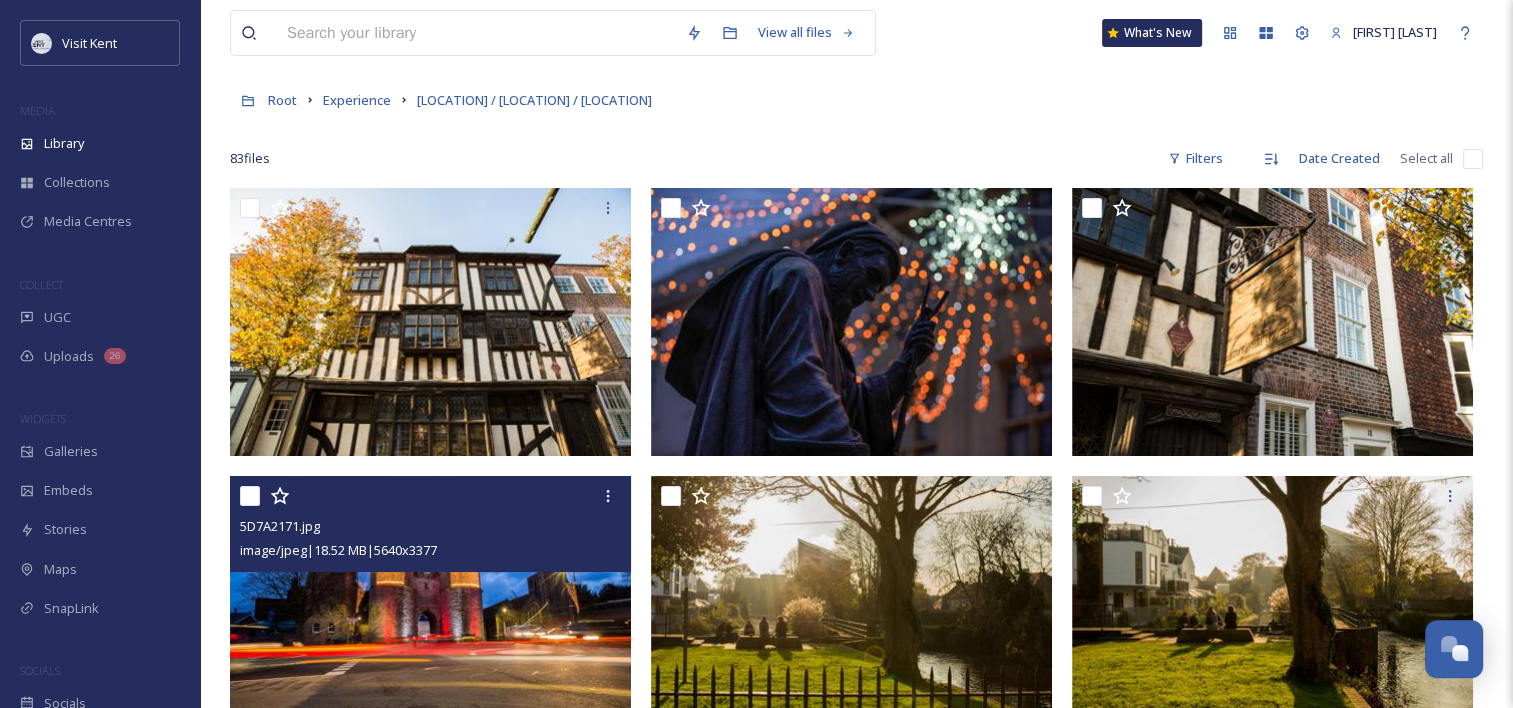 scroll, scrollTop: 0, scrollLeft: 0, axis: both 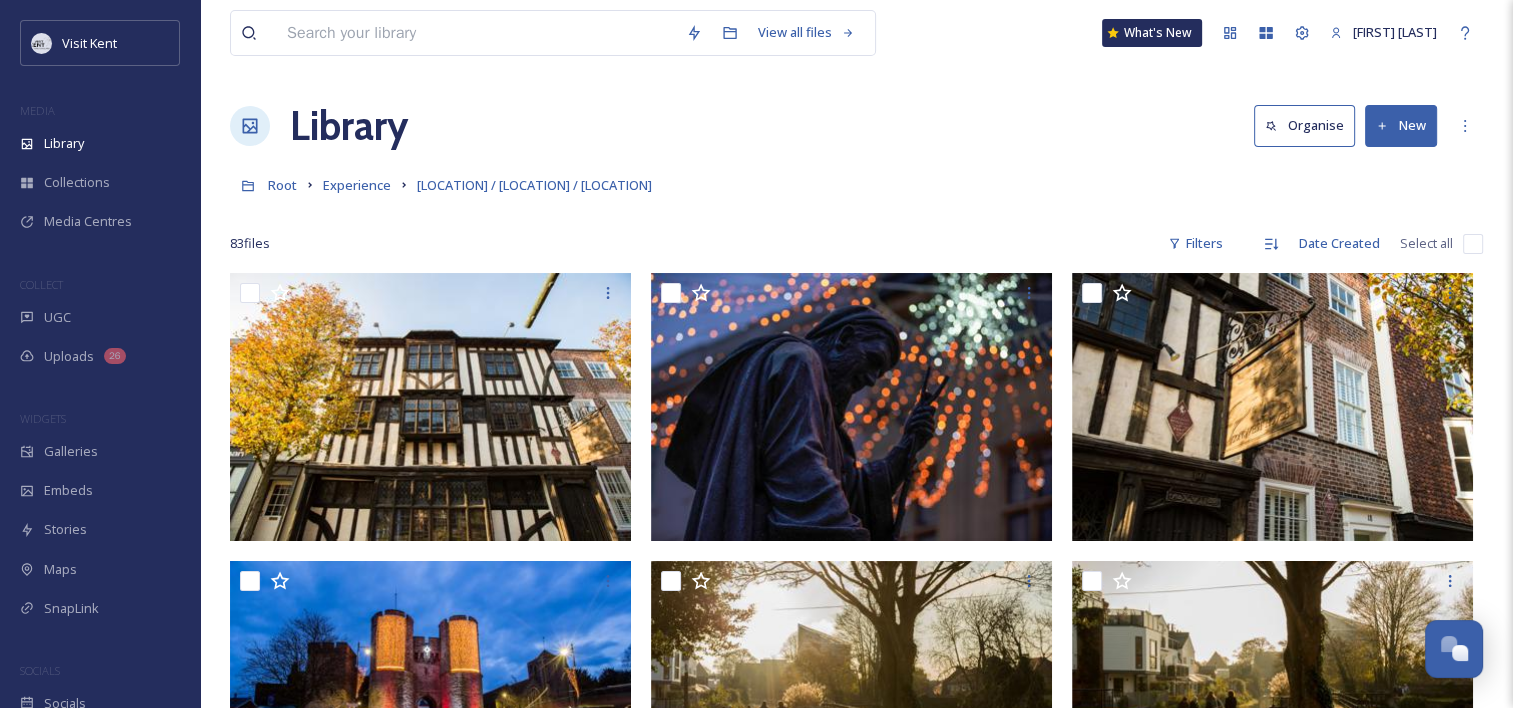 click on "Root Experience Canterbury / Herne Bay / Reculver" at bounding box center [856, 185] 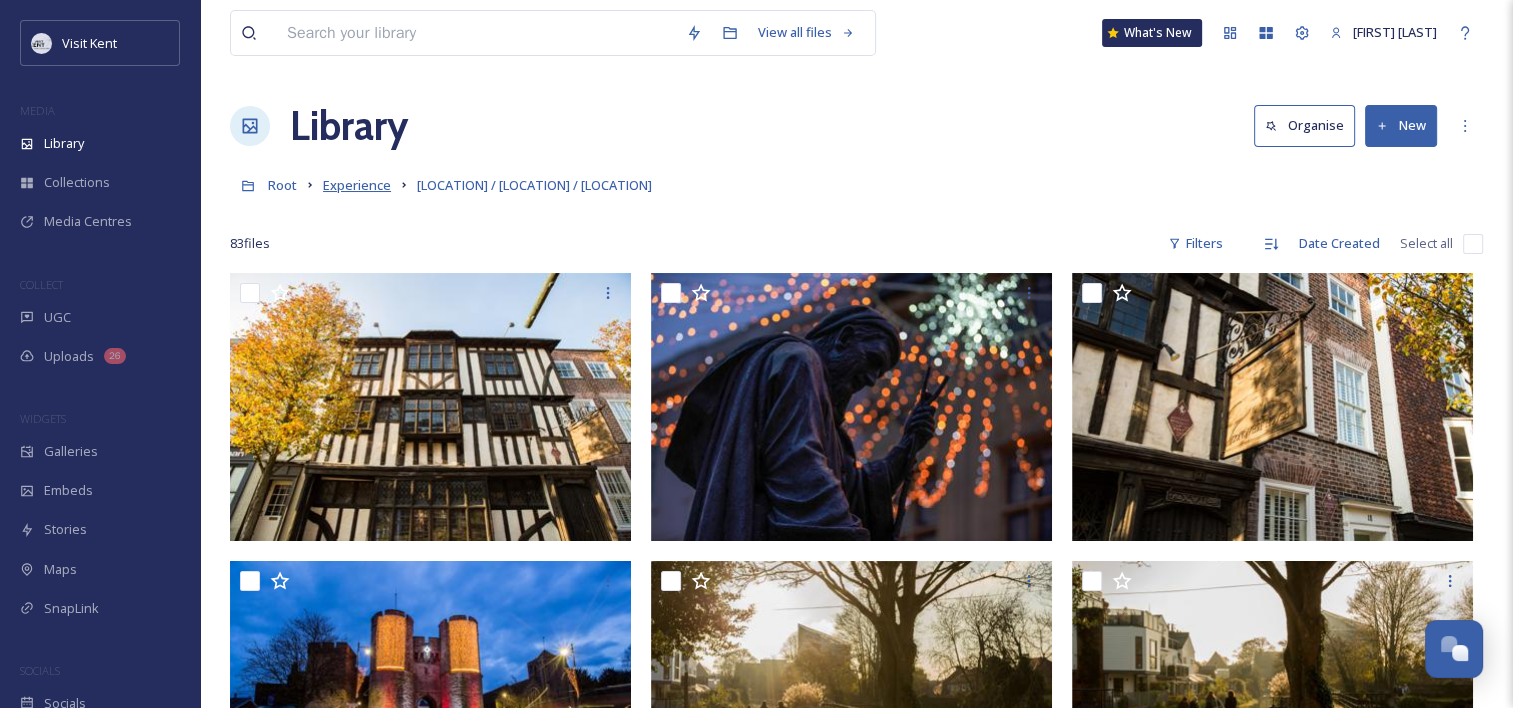 click on "Experience" at bounding box center [357, 185] 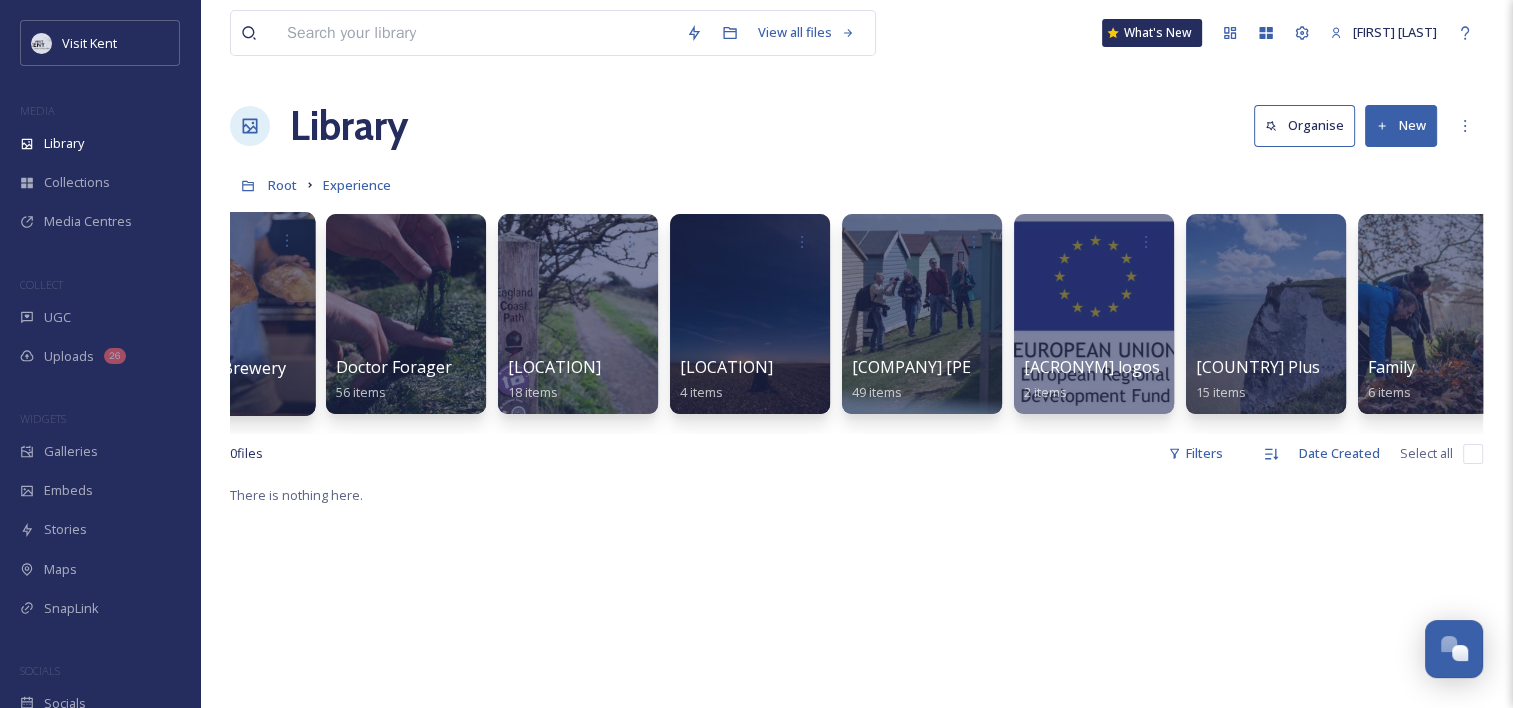 scroll, scrollTop: 0, scrollLeft: 6452, axis: horizontal 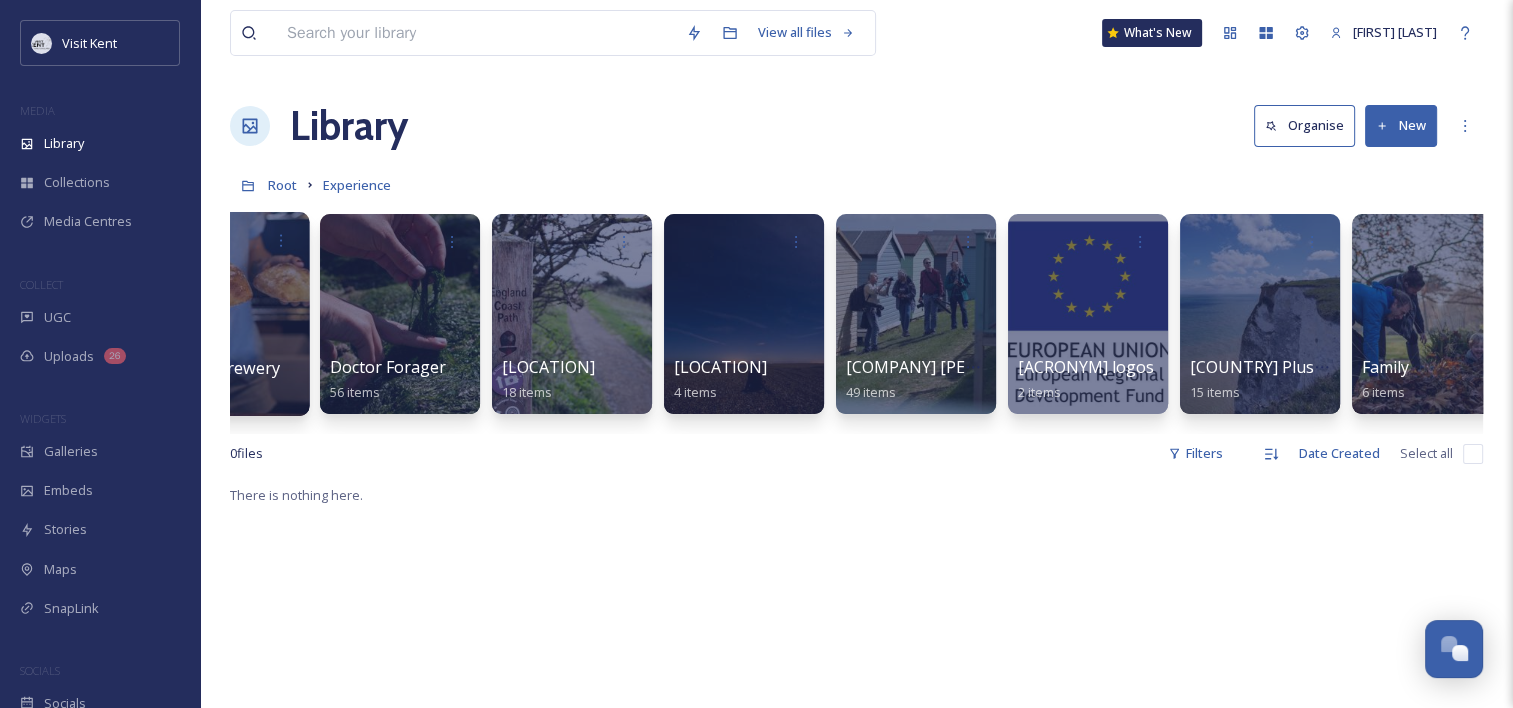 click at bounding box center [572, 314] 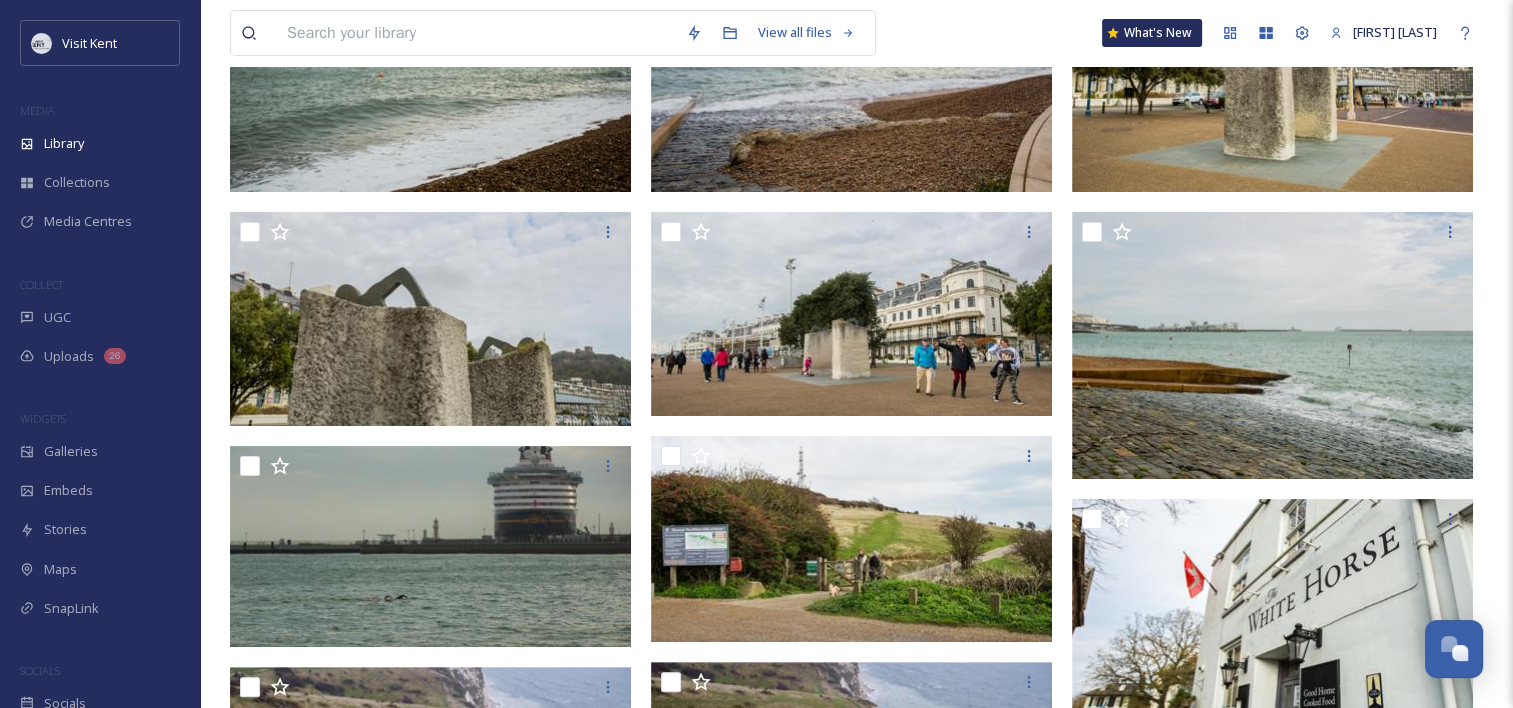 scroll, scrollTop: 0, scrollLeft: 0, axis: both 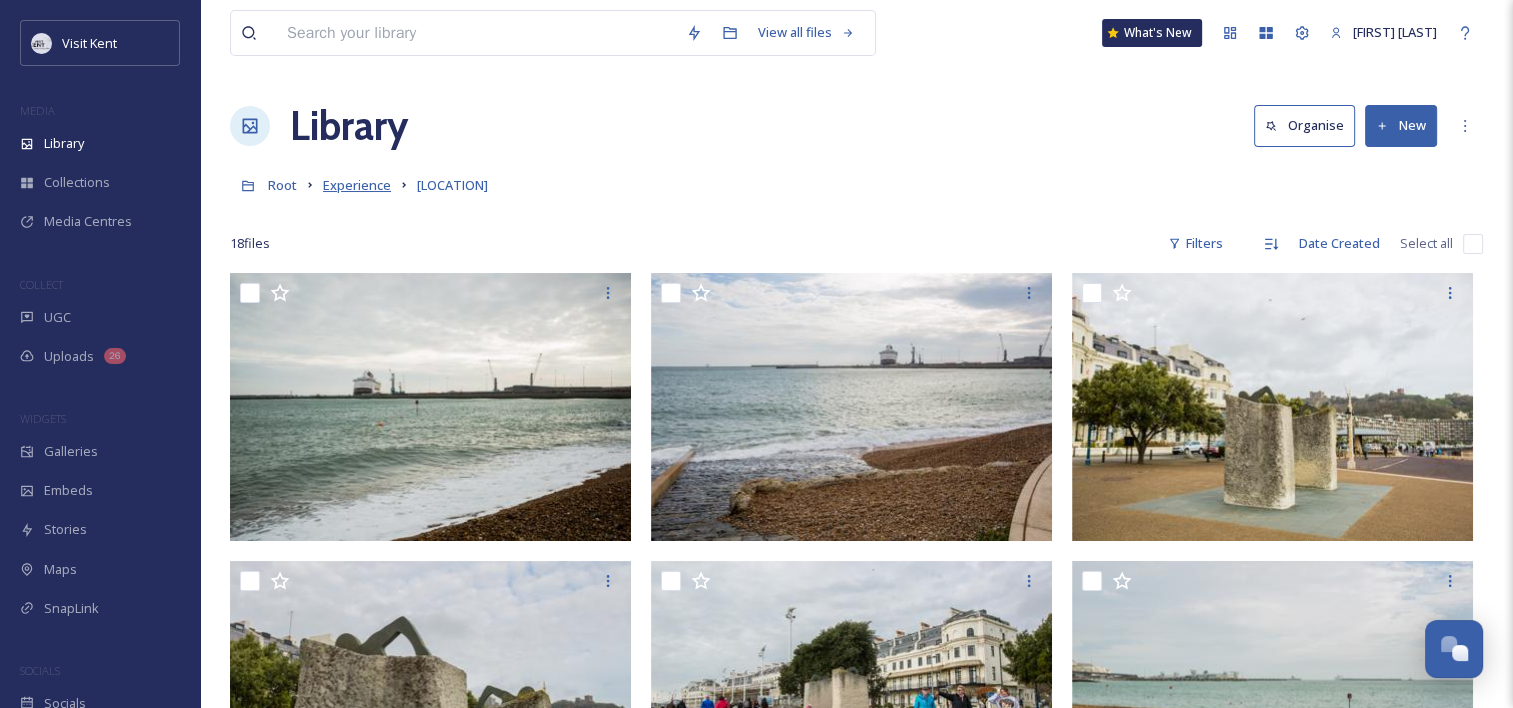 click on "Experience" at bounding box center (357, 185) 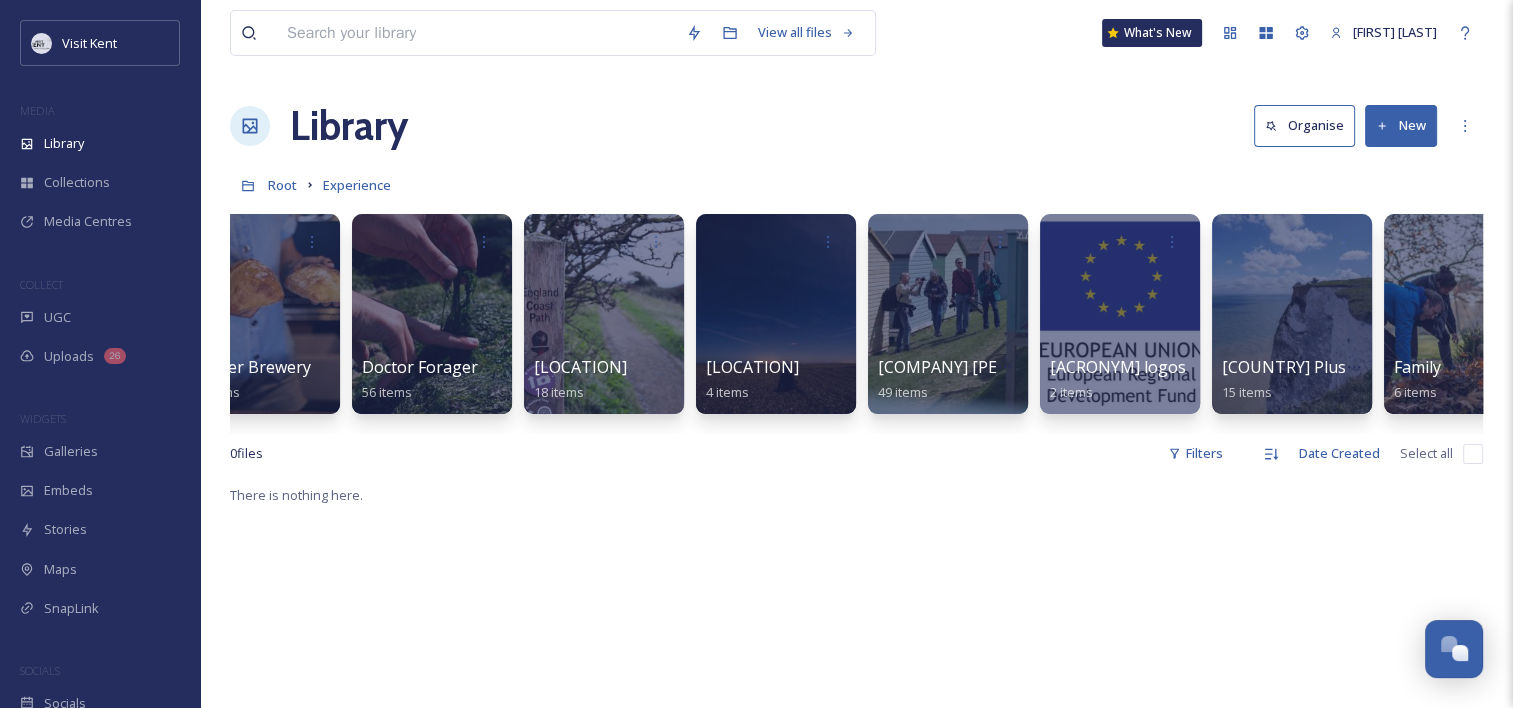 scroll, scrollTop: 0, scrollLeft: 6488, axis: horizontal 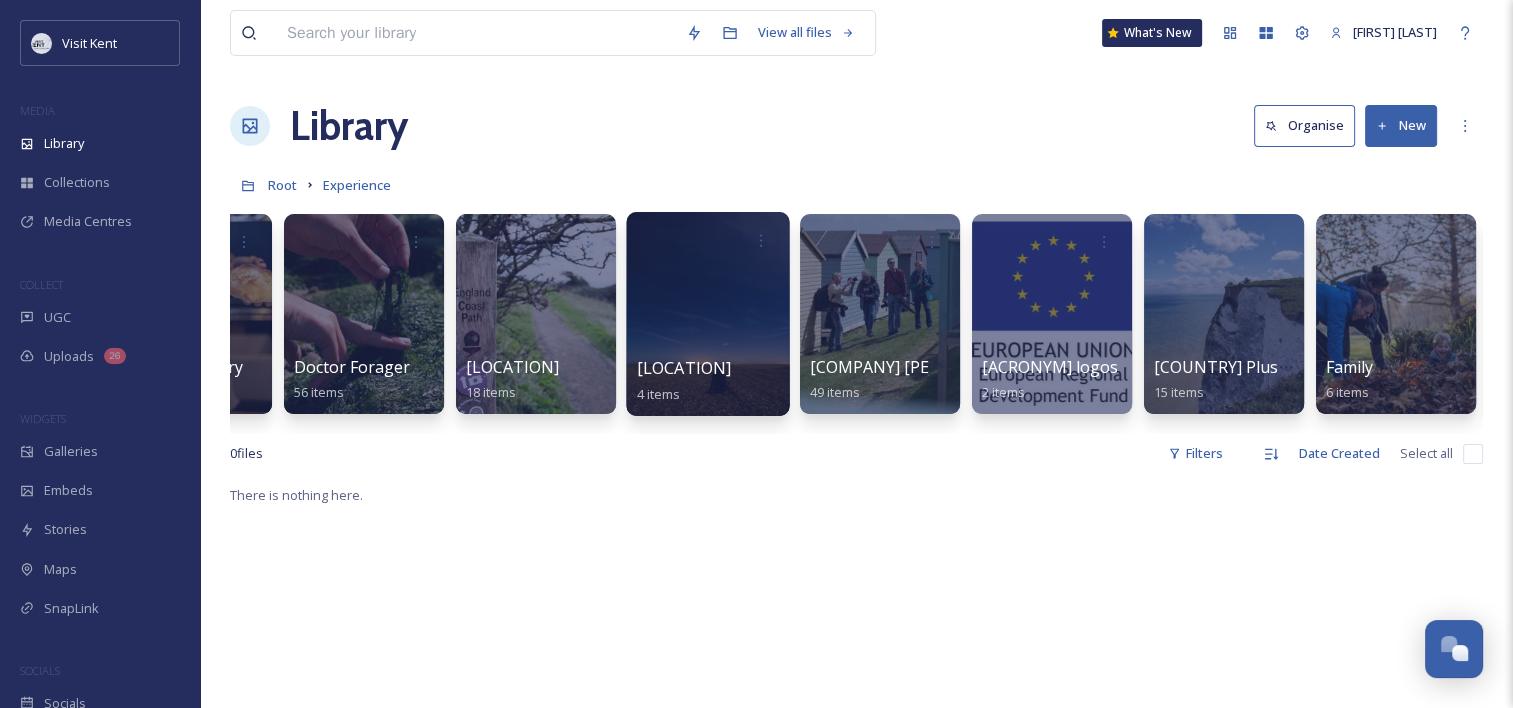 click at bounding box center [707, 314] 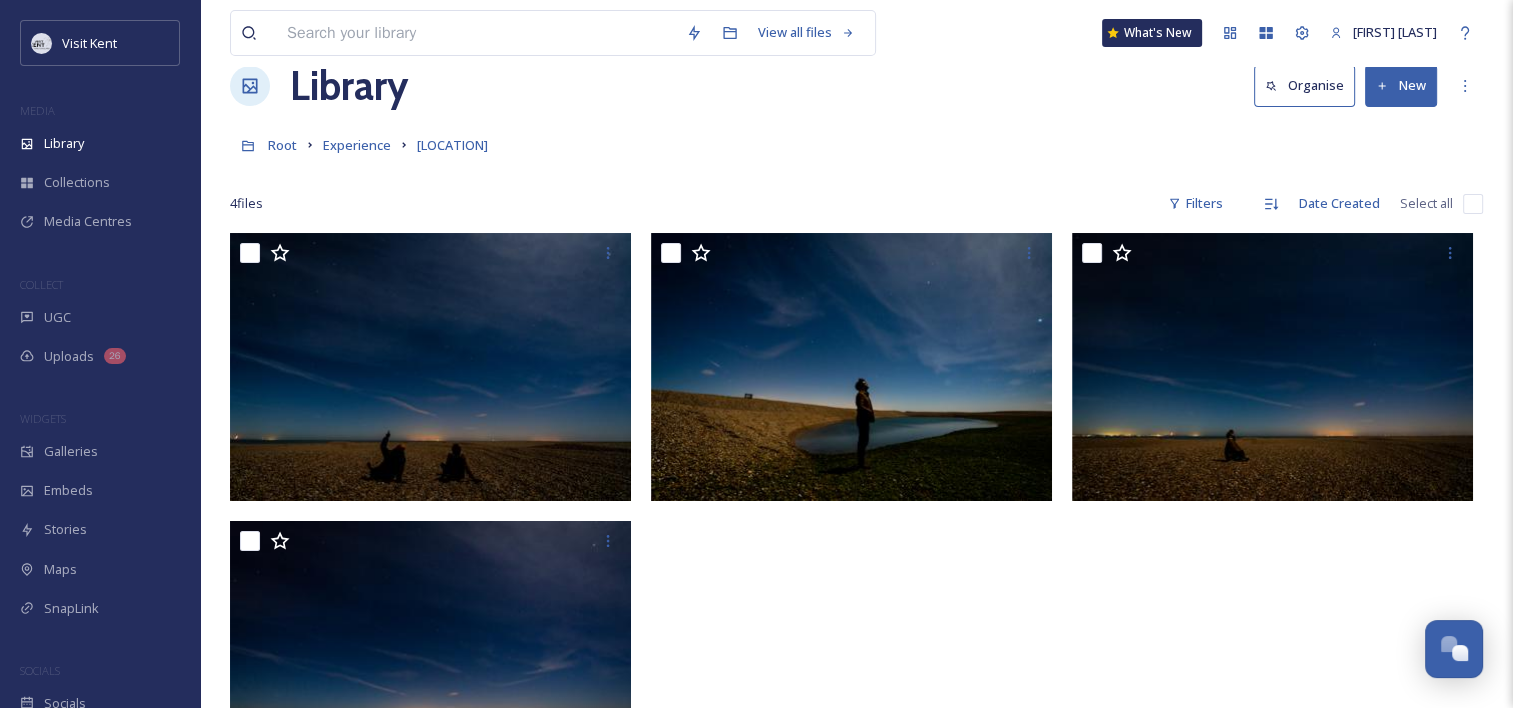 scroll, scrollTop: 40, scrollLeft: 0, axis: vertical 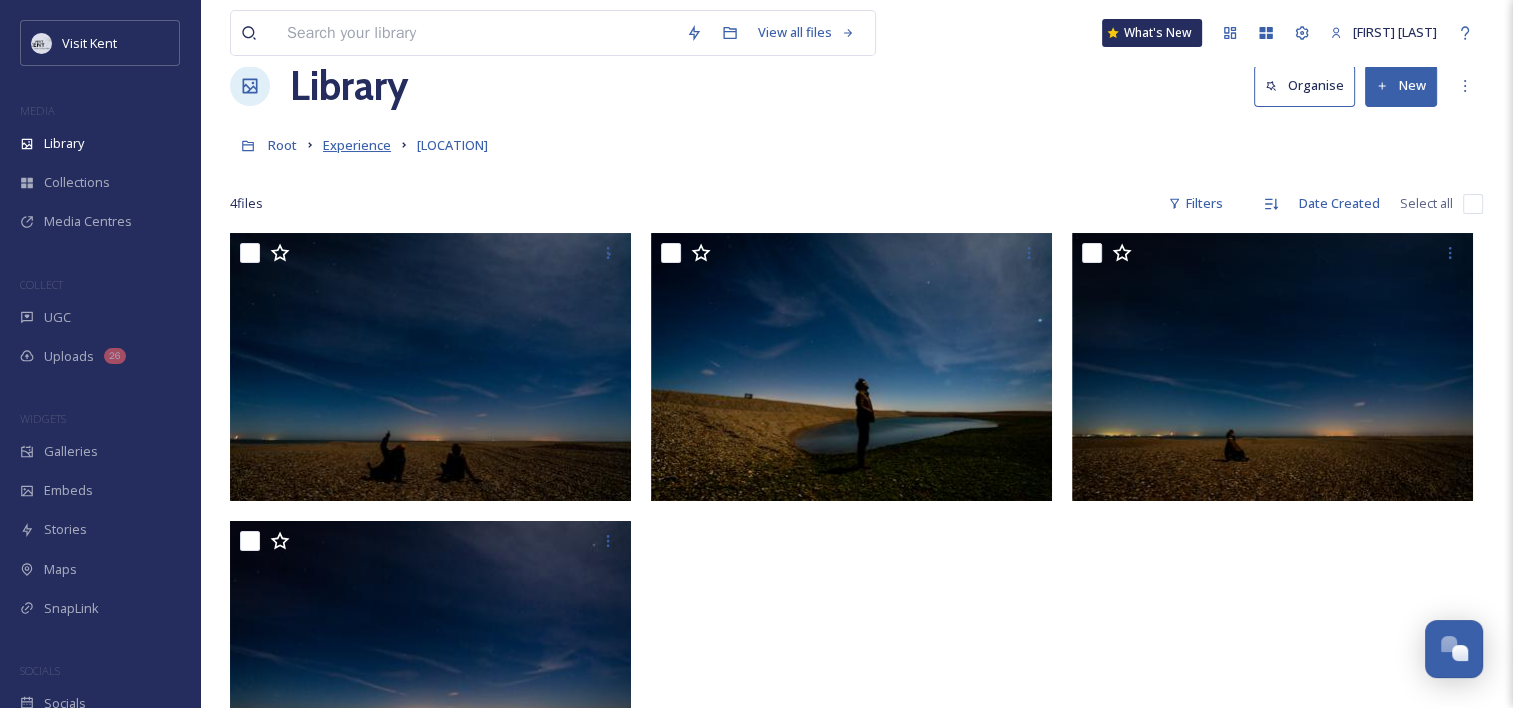 click on "Experience" at bounding box center [357, 145] 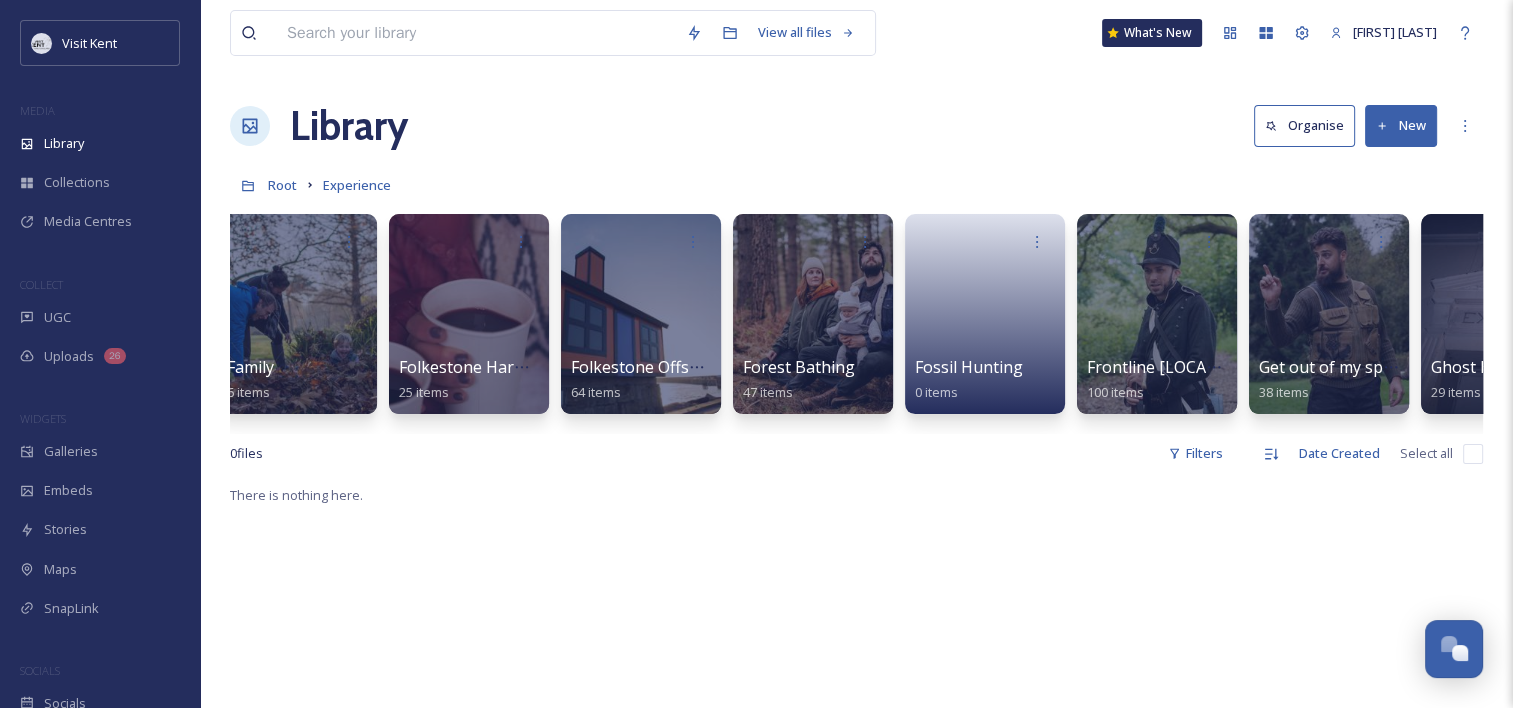 scroll, scrollTop: 0, scrollLeft: 7592, axis: horizontal 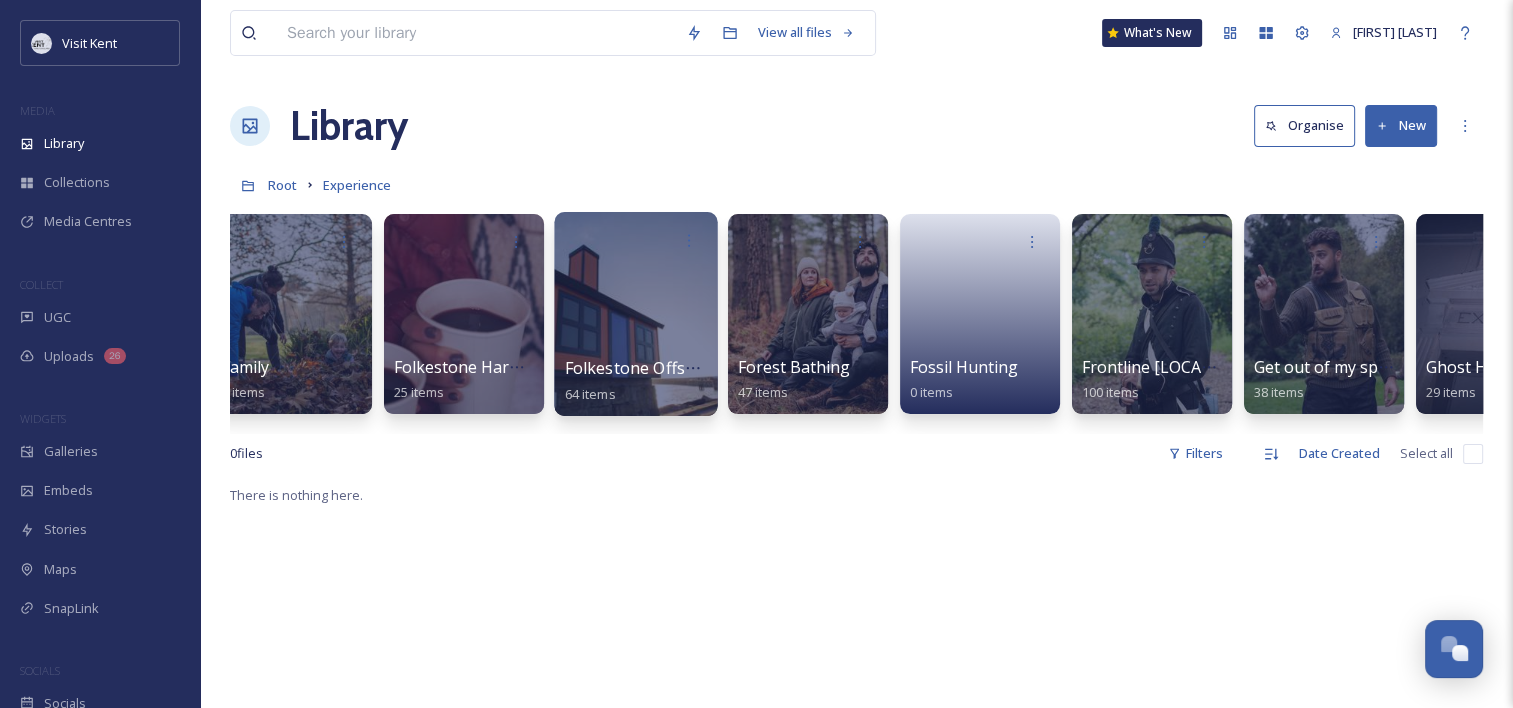 click at bounding box center (635, 314) 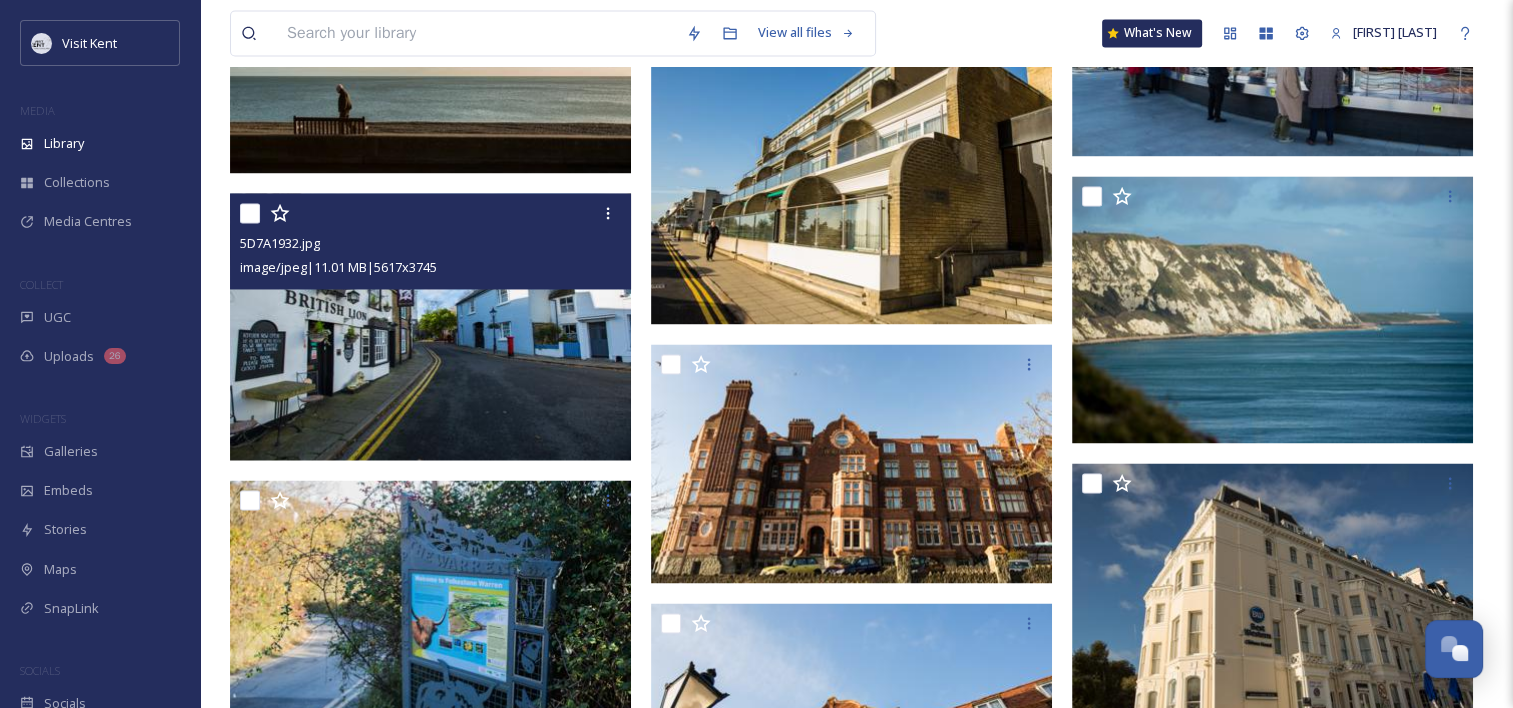 scroll, scrollTop: 3115, scrollLeft: 0, axis: vertical 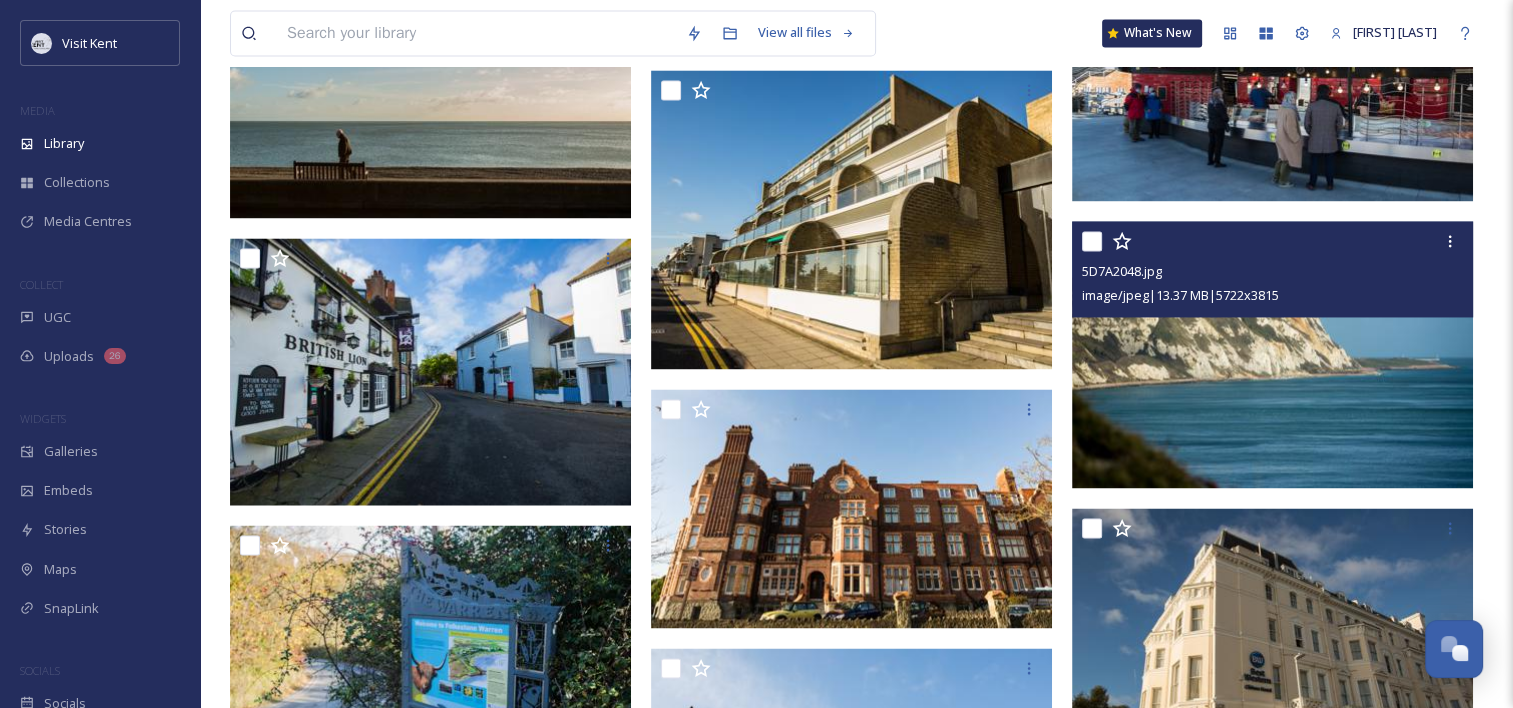click at bounding box center (1272, 355) 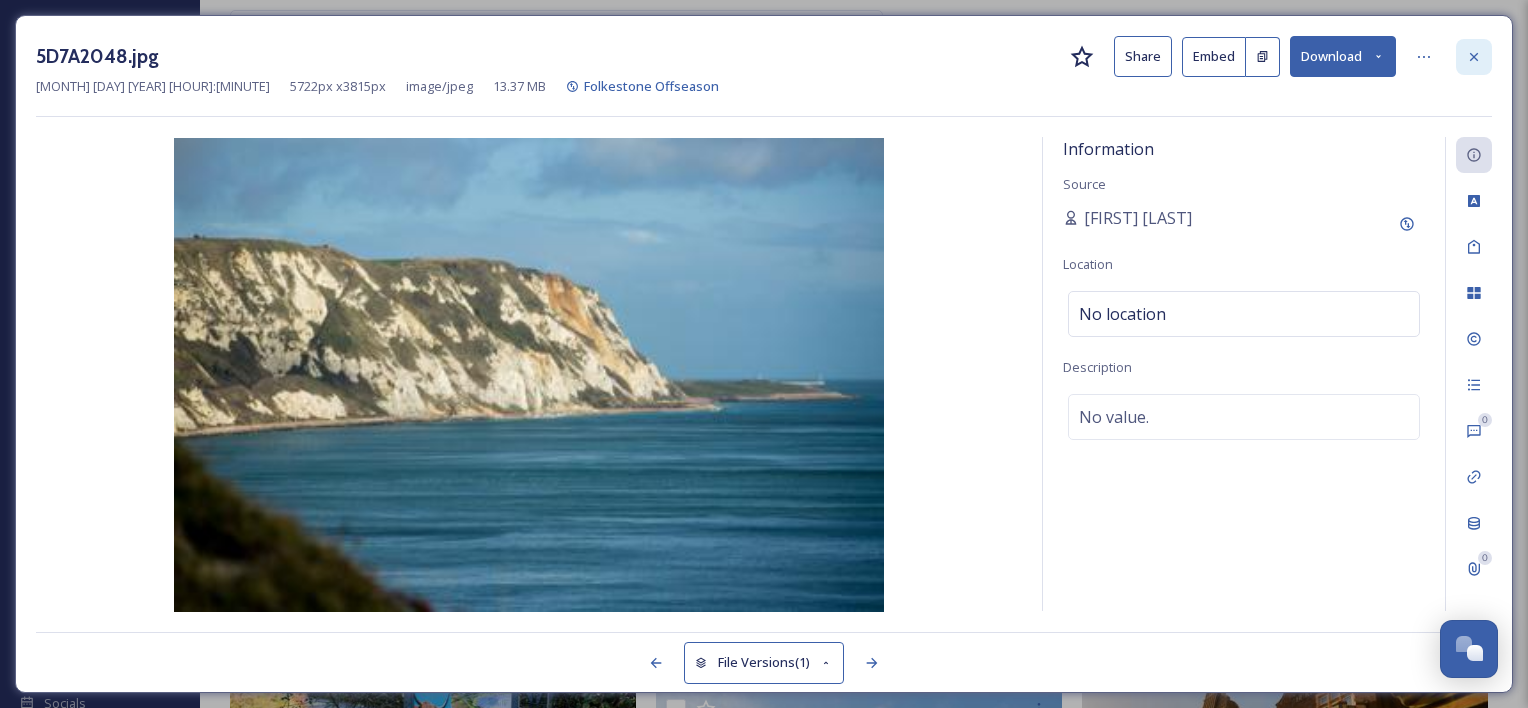 click 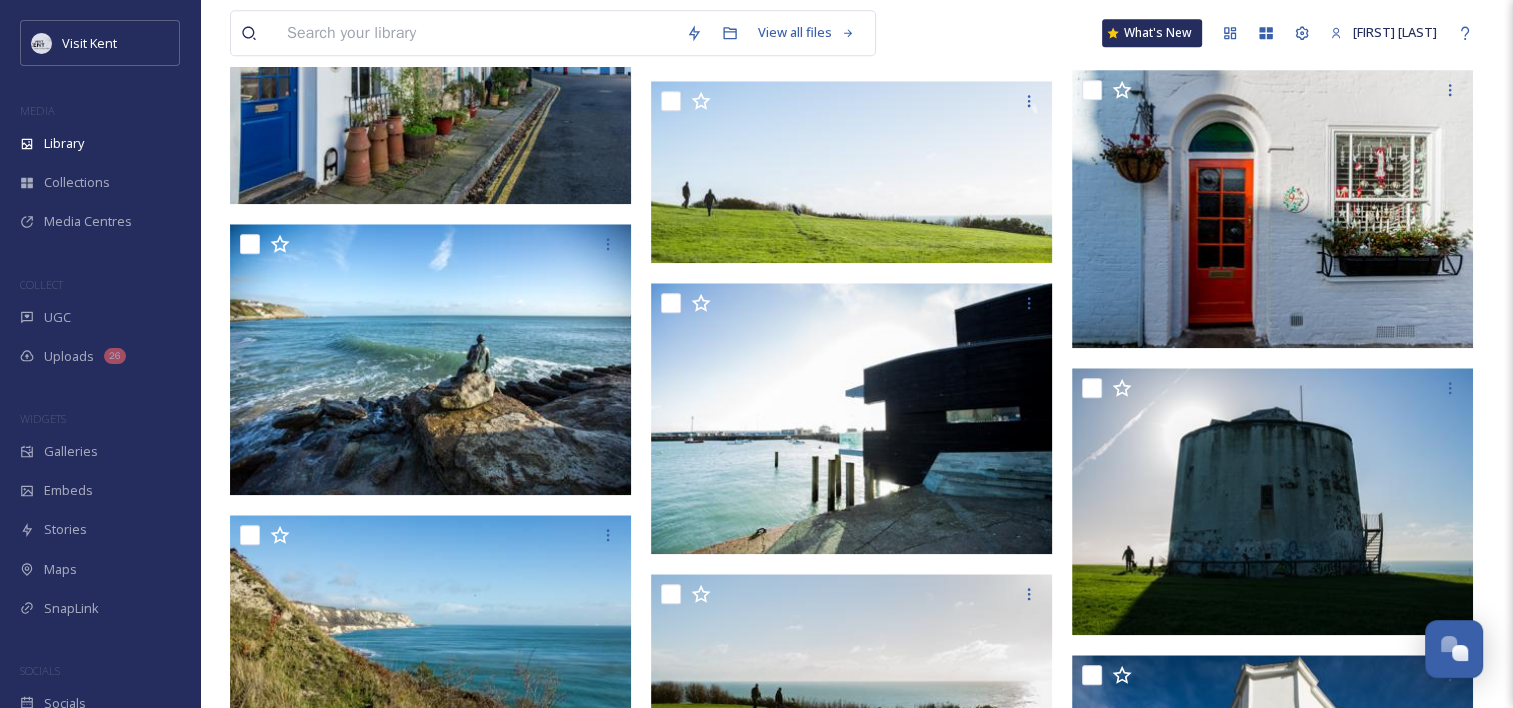 scroll, scrollTop: 2092, scrollLeft: 0, axis: vertical 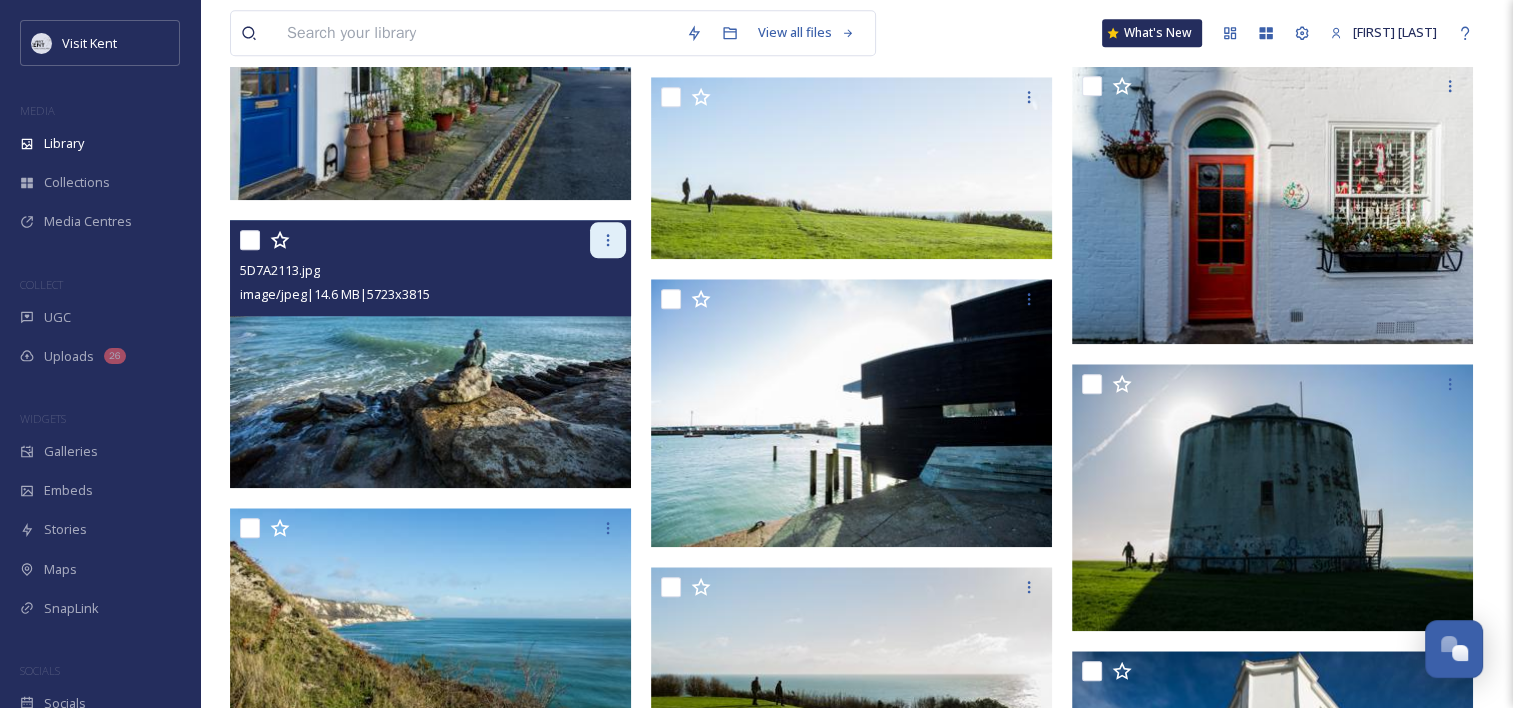 click at bounding box center (608, 240) 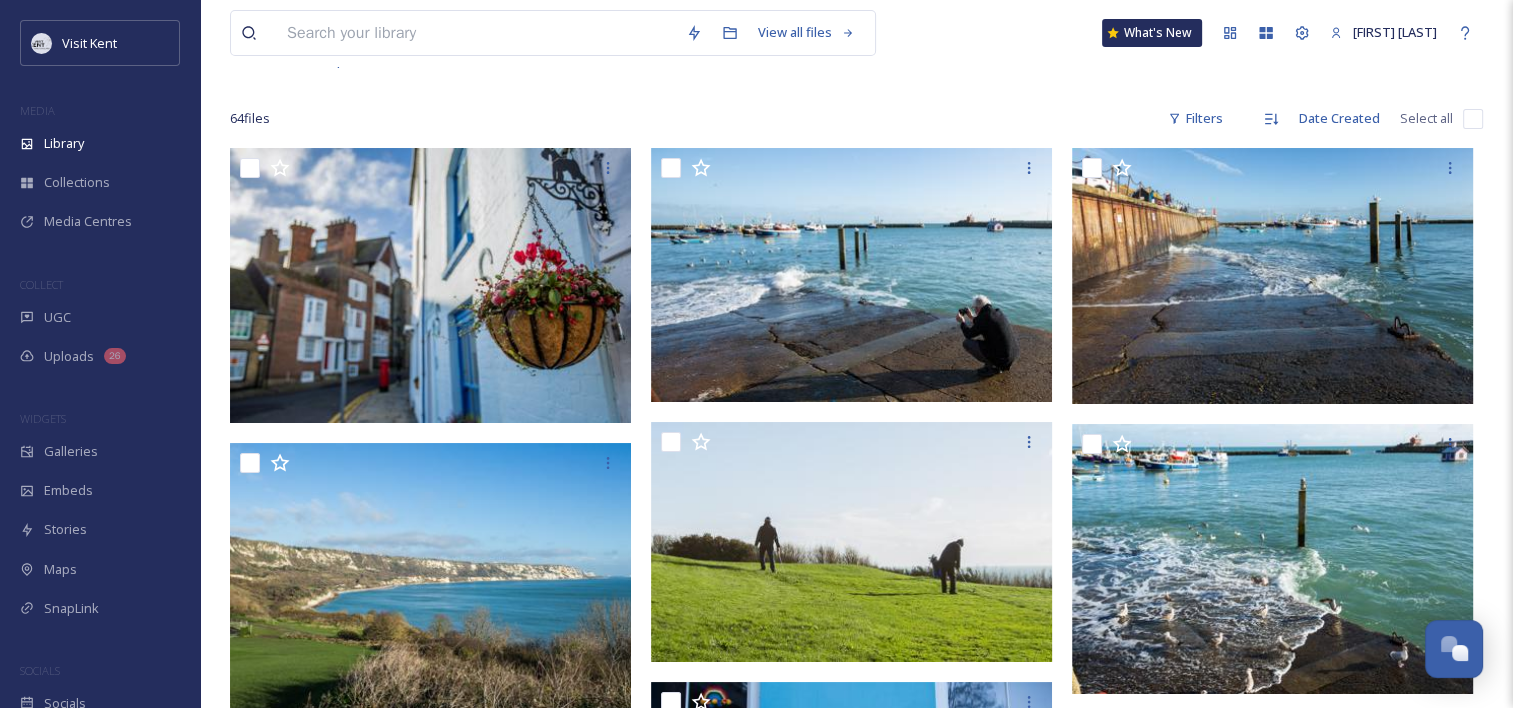 scroll, scrollTop: 0, scrollLeft: 0, axis: both 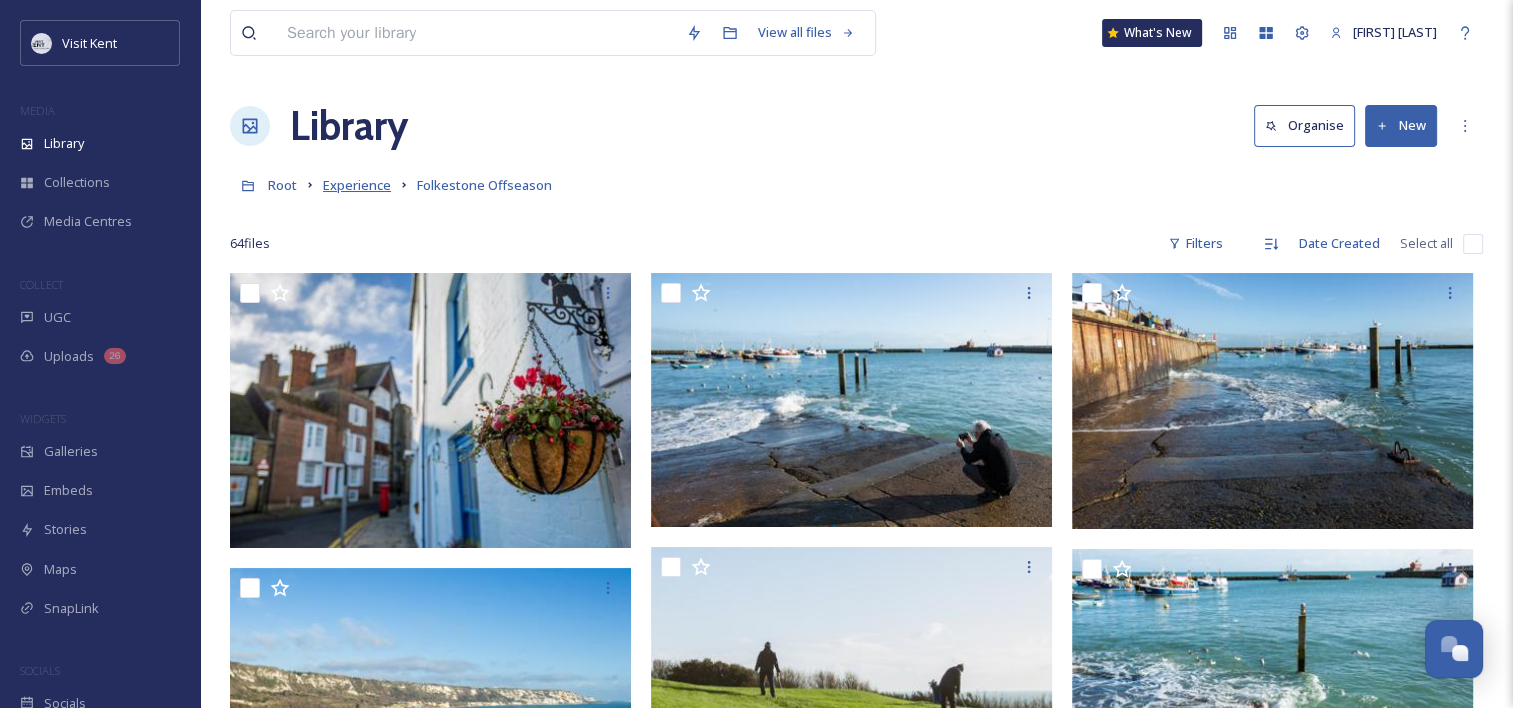 click on "Experience" at bounding box center (357, 185) 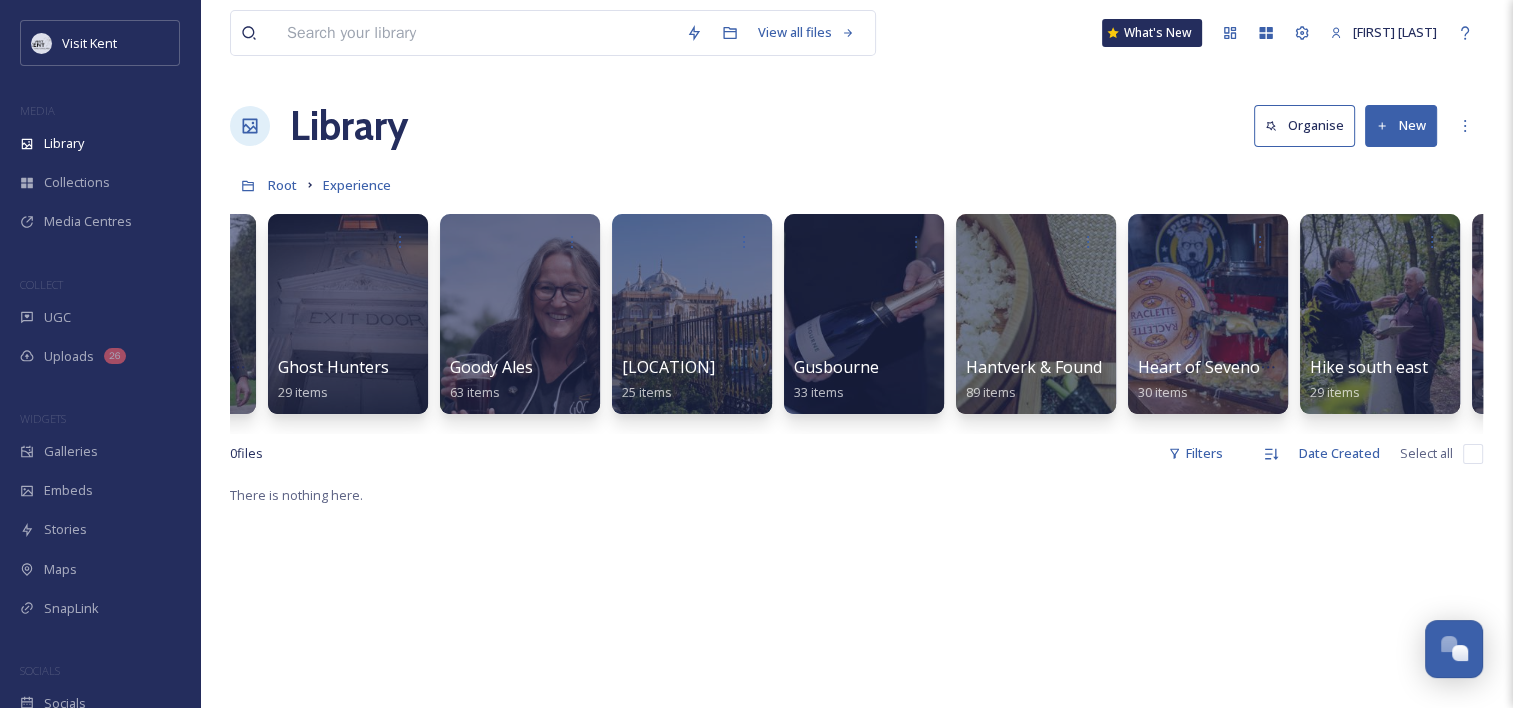 scroll, scrollTop: 0, scrollLeft: 8743, axis: horizontal 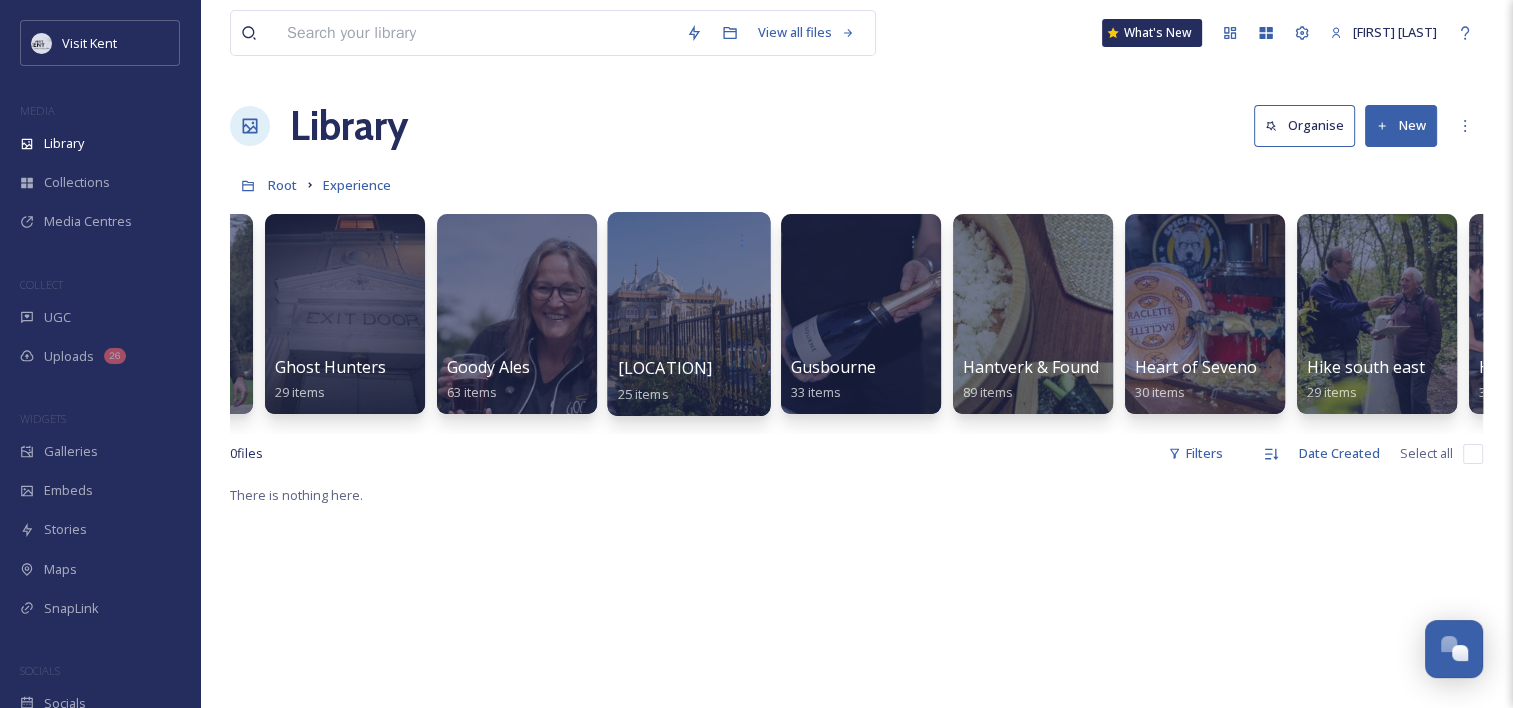 click at bounding box center (688, 314) 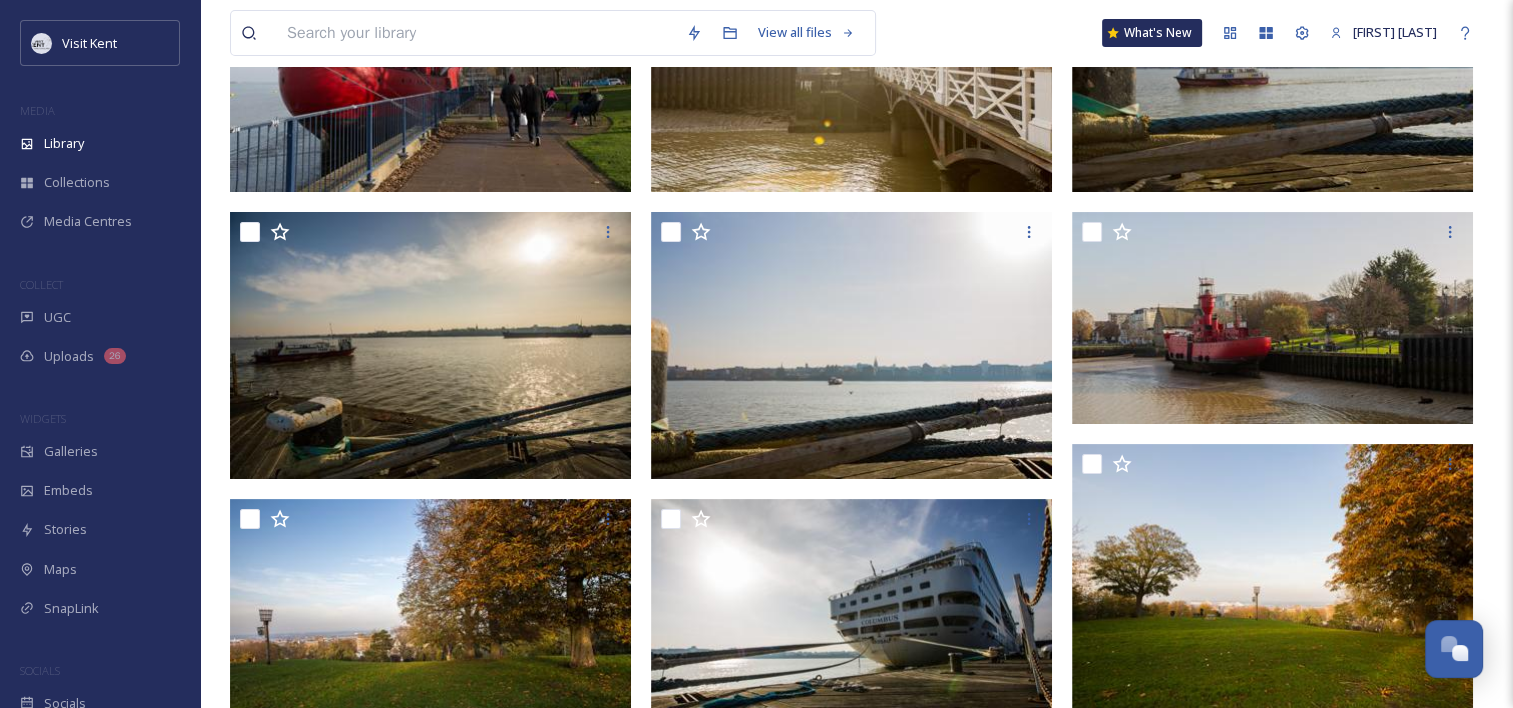 scroll, scrollTop: 0, scrollLeft: 0, axis: both 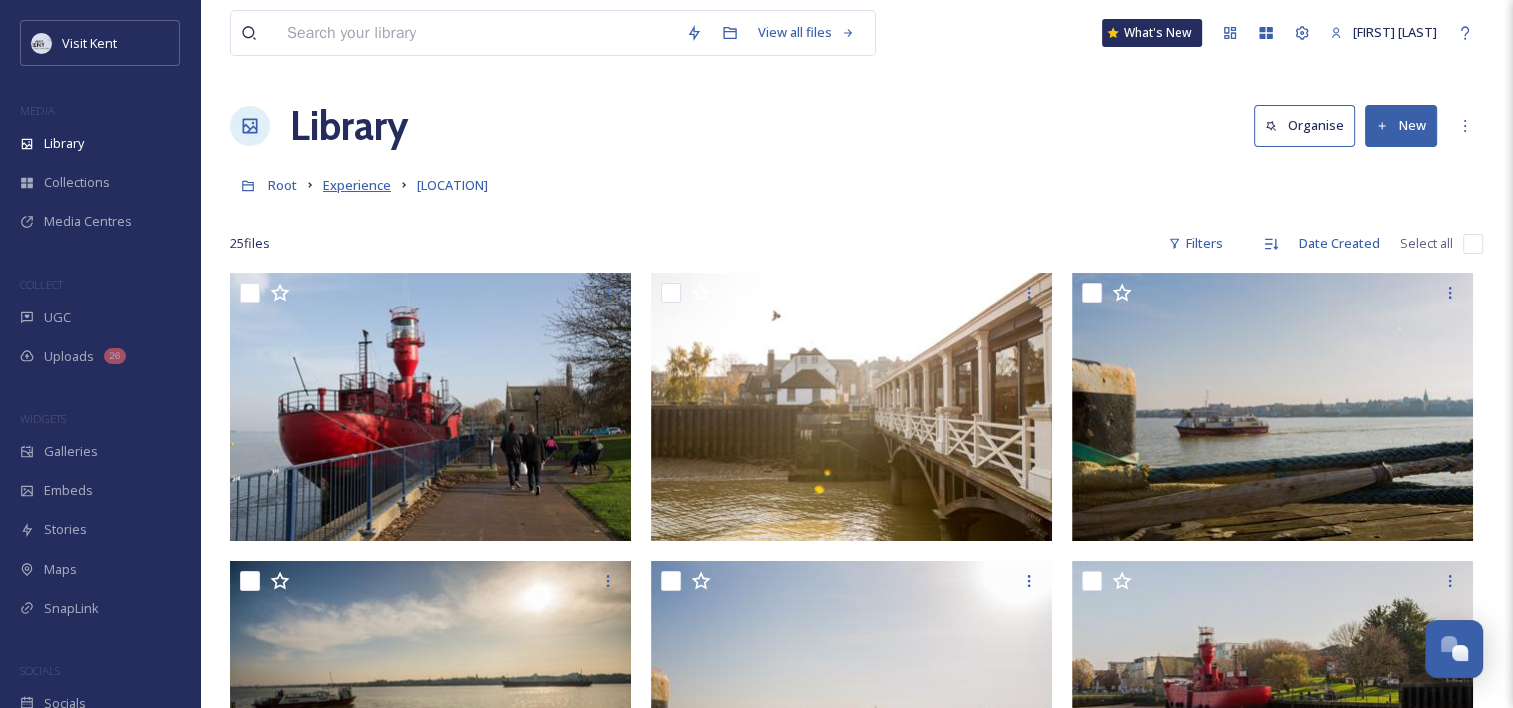 click on "Experience" at bounding box center (357, 185) 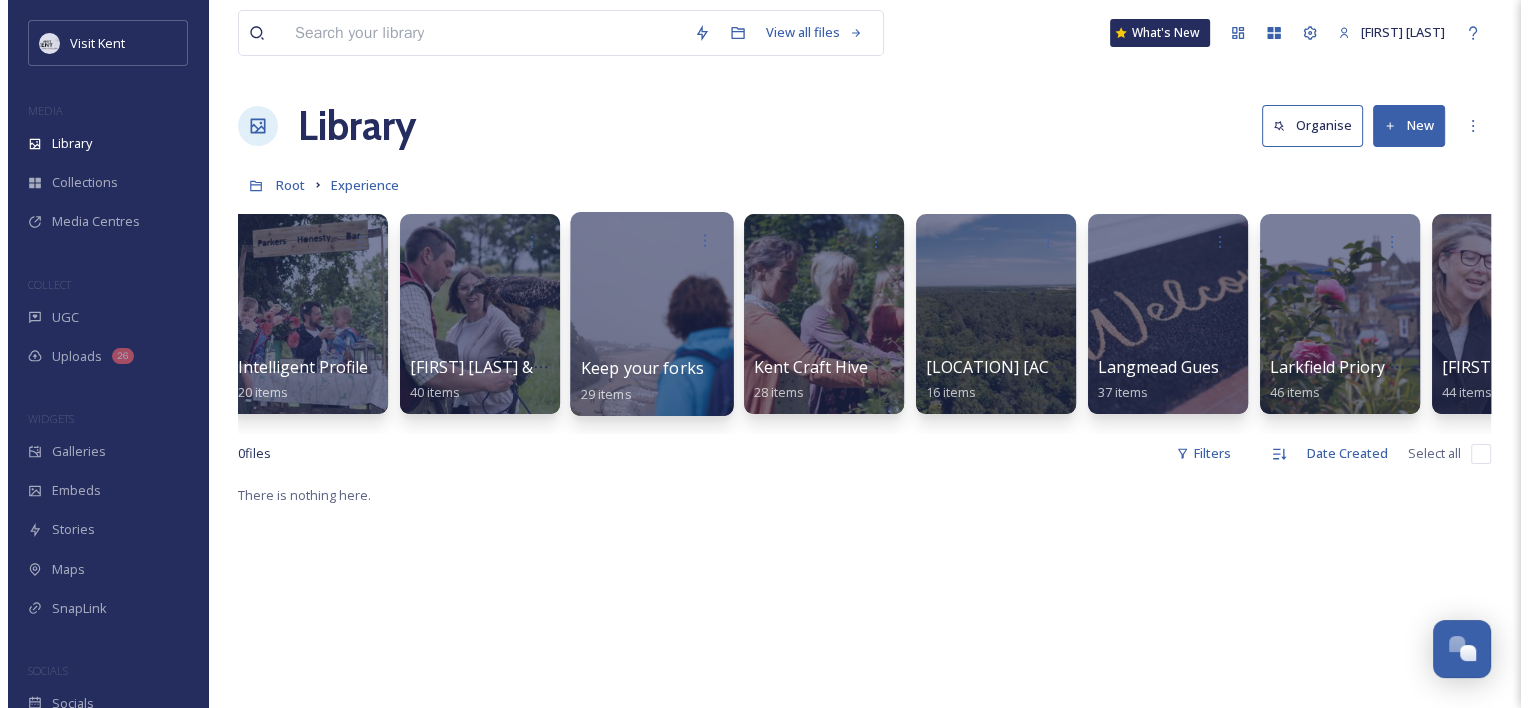 scroll, scrollTop: 0, scrollLeft: 10512, axis: horizontal 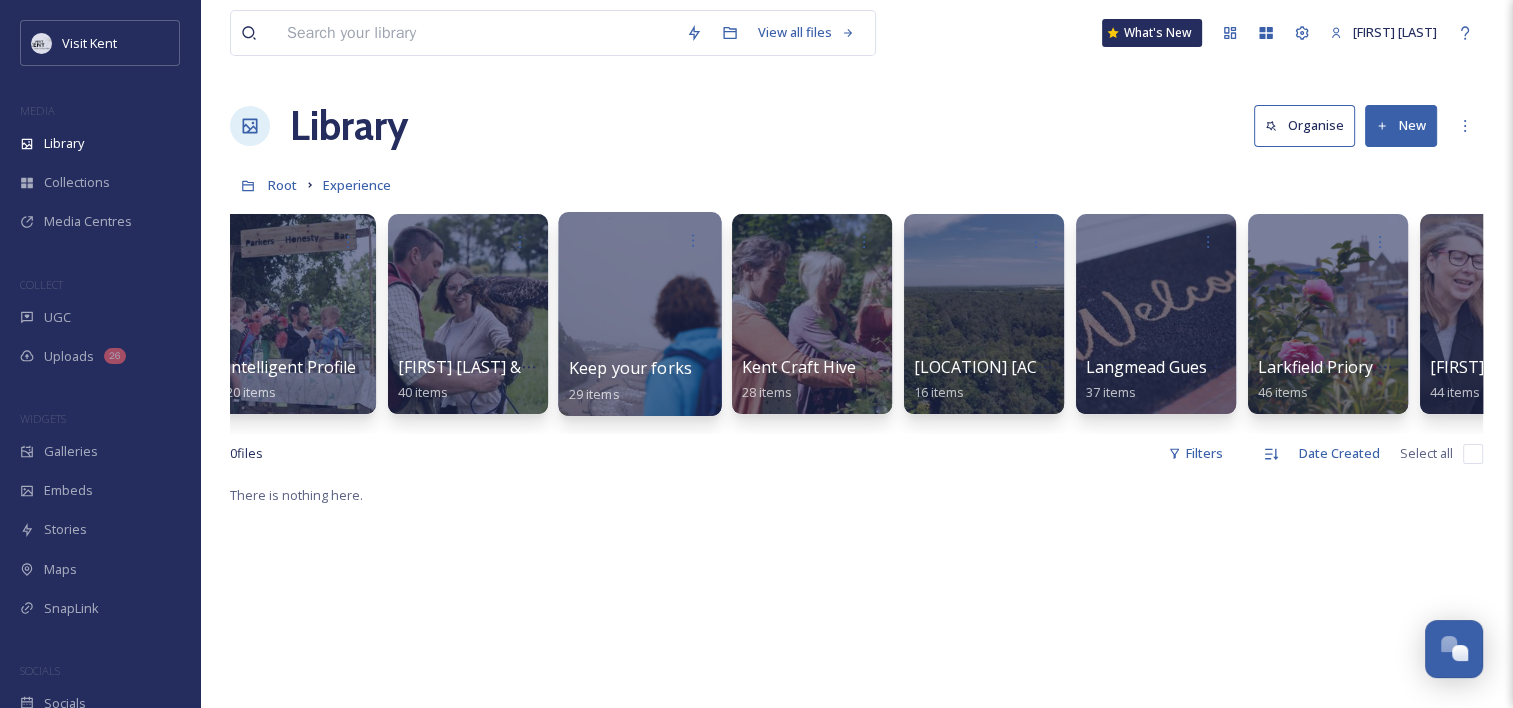click at bounding box center (984, 314) 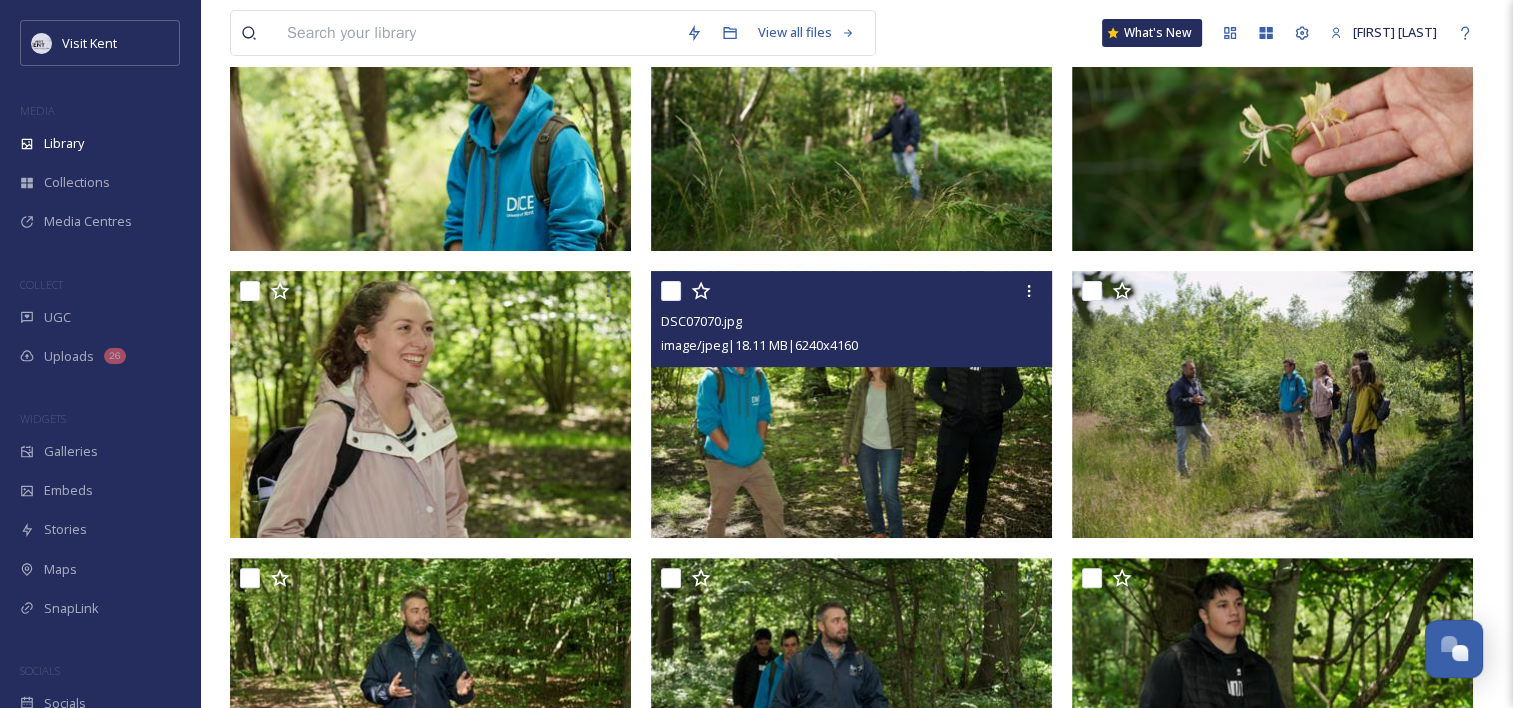 scroll, scrollTop: 0, scrollLeft: 0, axis: both 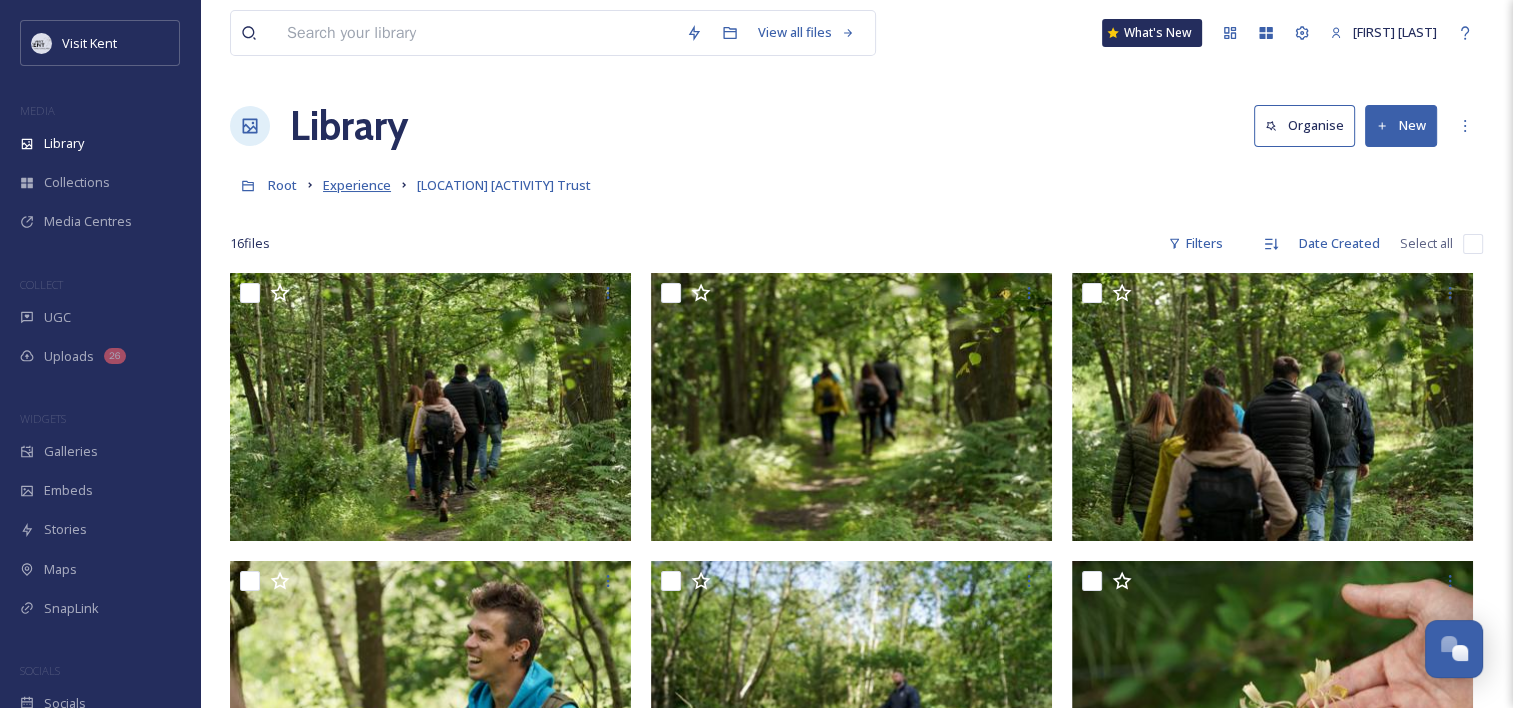 click on "Experience" at bounding box center (357, 185) 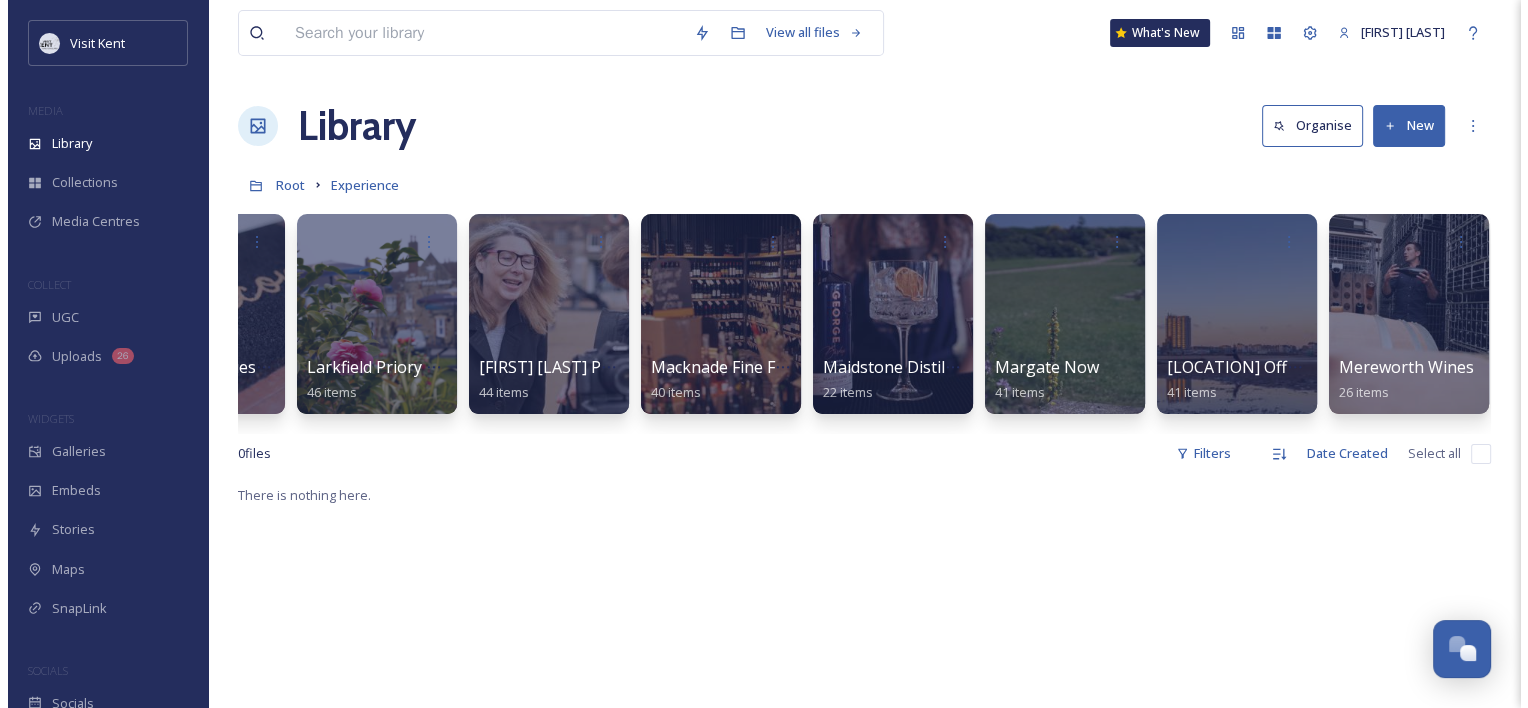 scroll, scrollTop: 0, scrollLeft: 11670, axis: horizontal 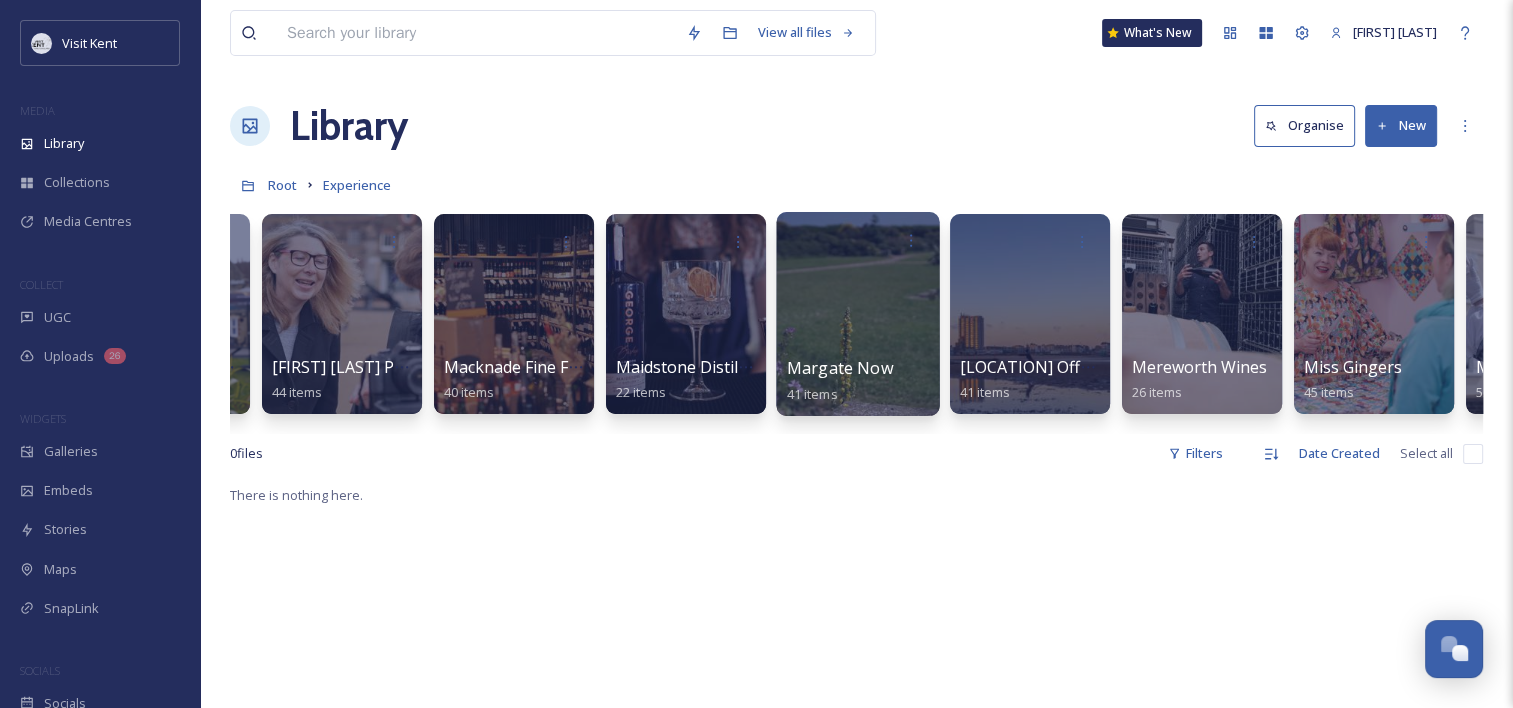 click at bounding box center (857, 314) 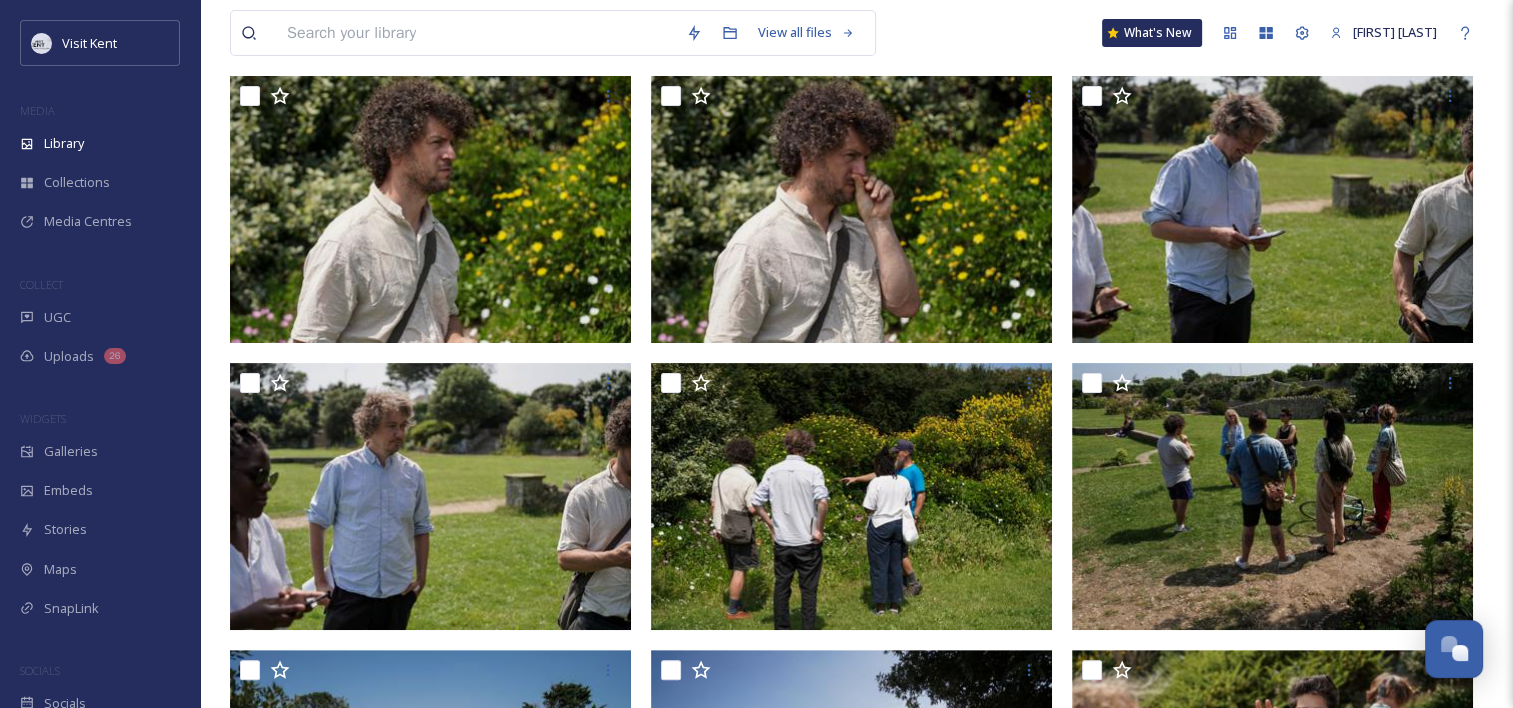 scroll, scrollTop: 0, scrollLeft: 0, axis: both 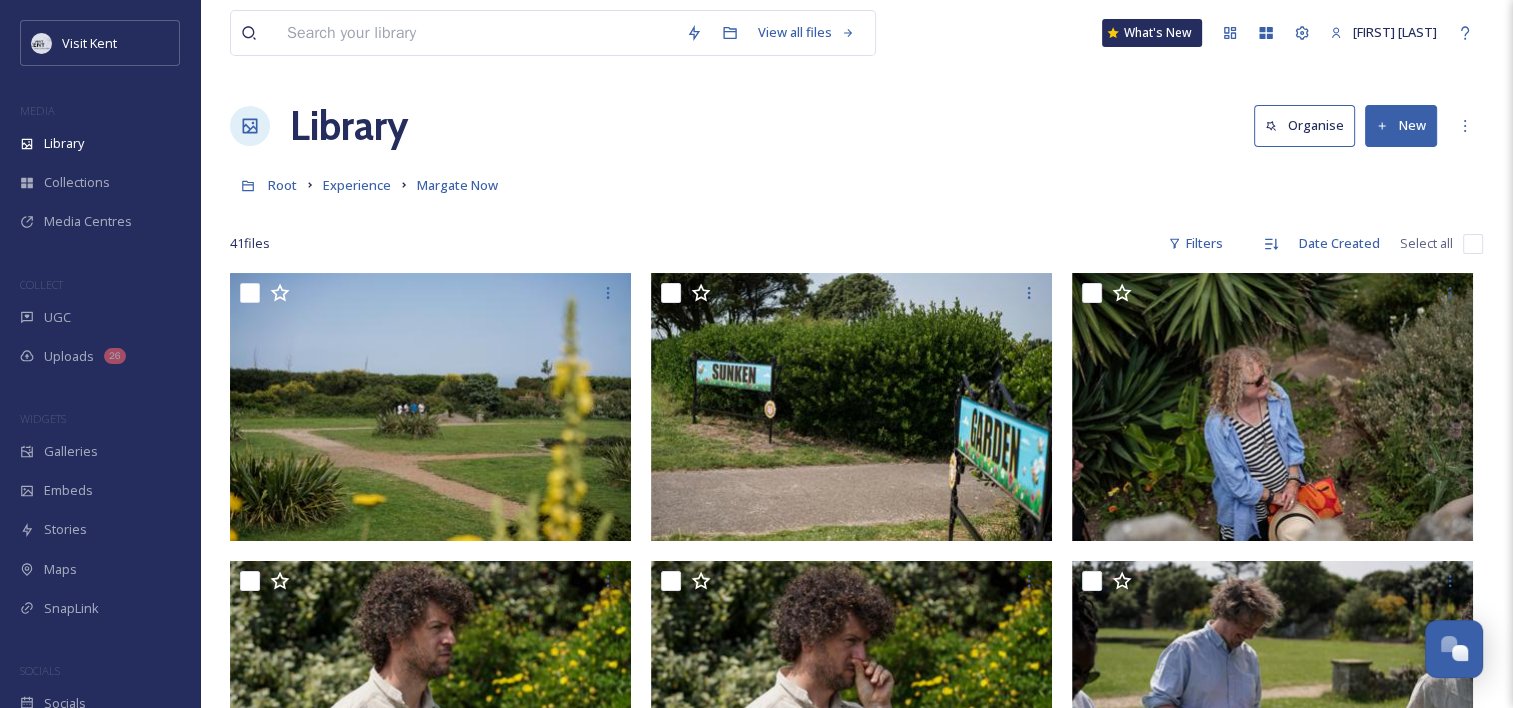 click on "Experience" at bounding box center [357, 185] 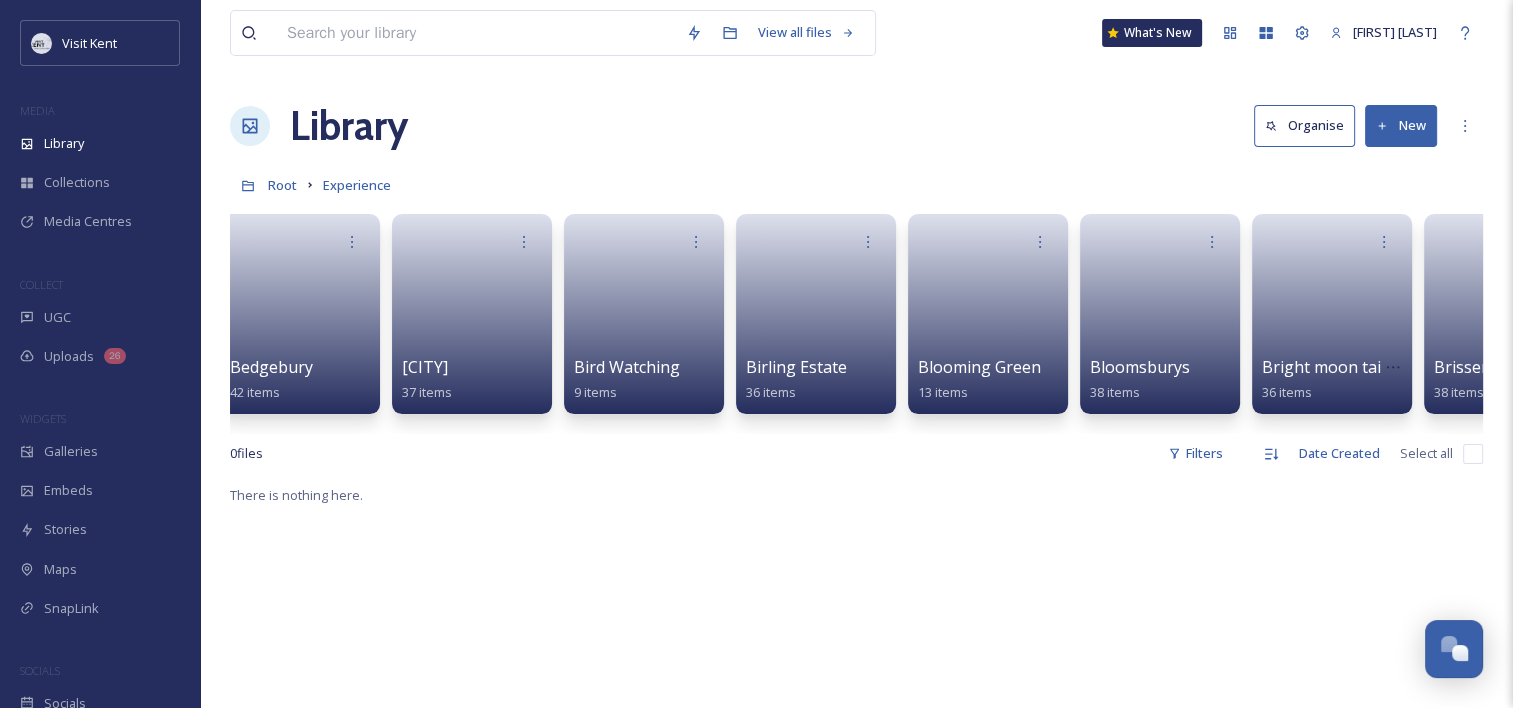 scroll, scrollTop: 0, scrollLeft: 1415, axis: horizontal 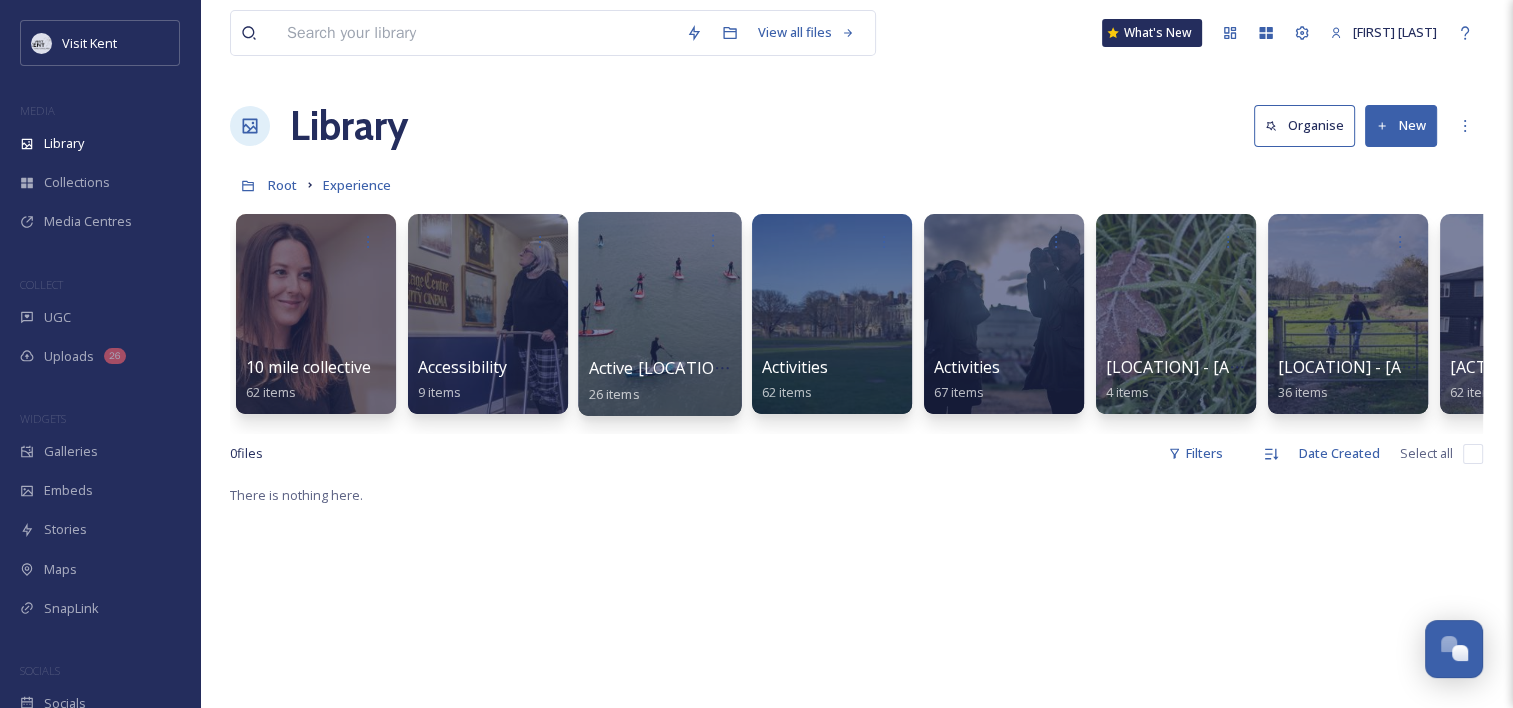 click at bounding box center (659, 314) 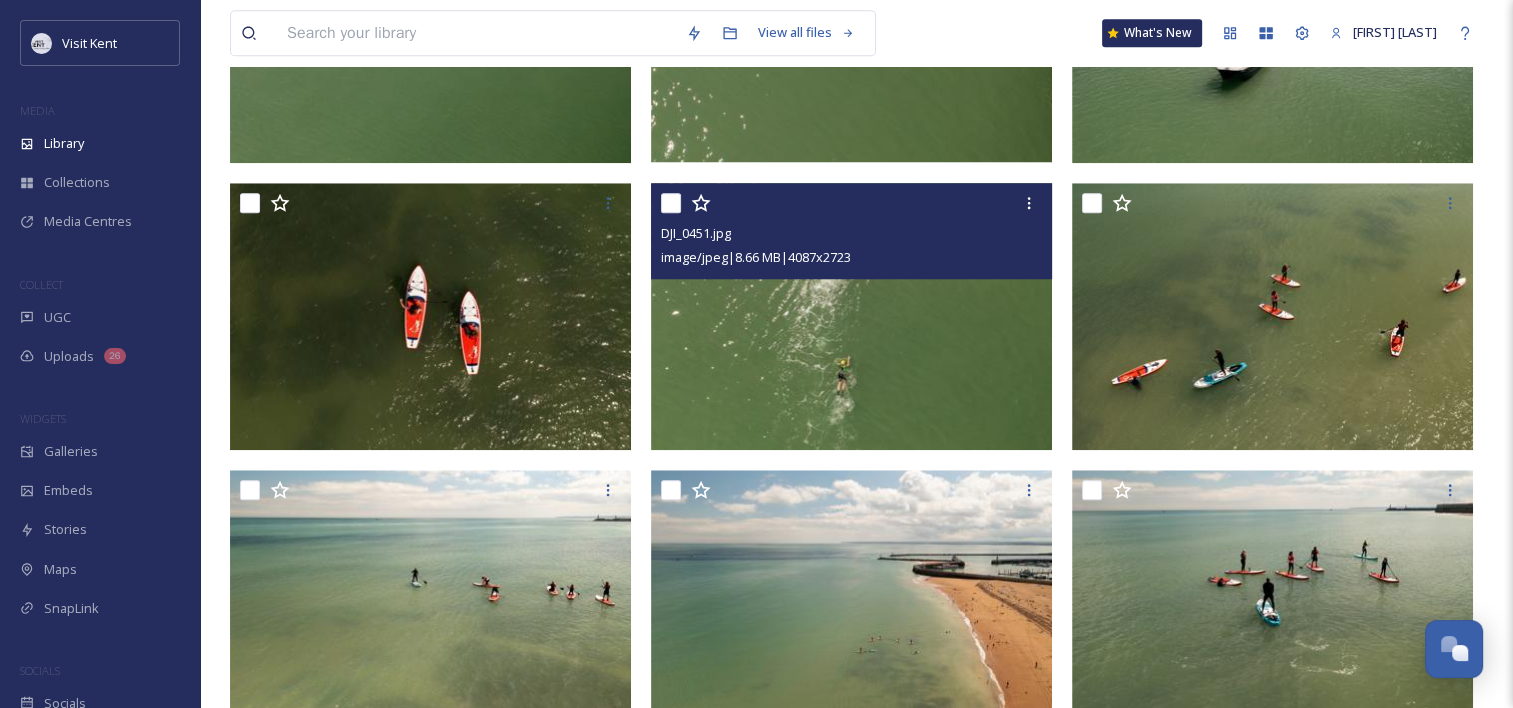 scroll, scrollTop: 1810, scrollLeft: 0, axis: vertical 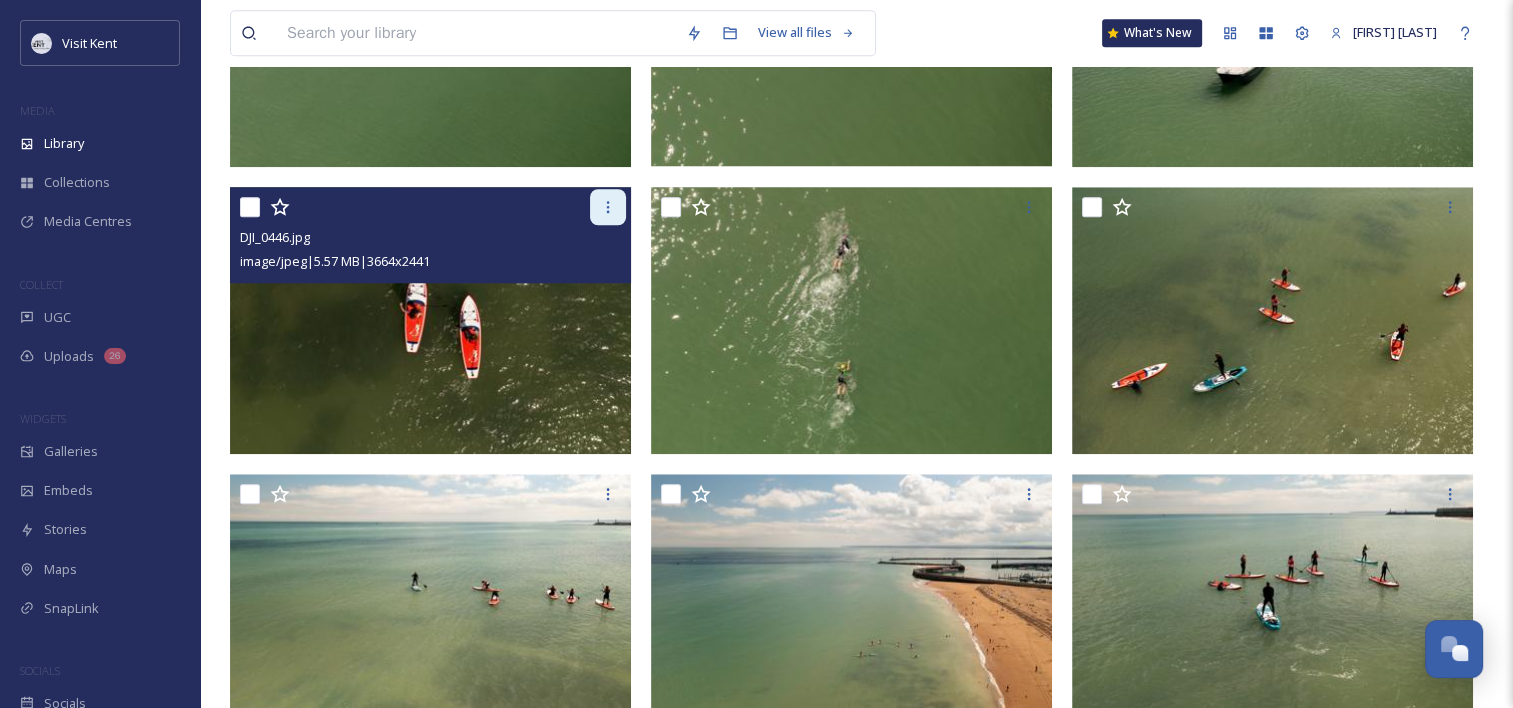 click 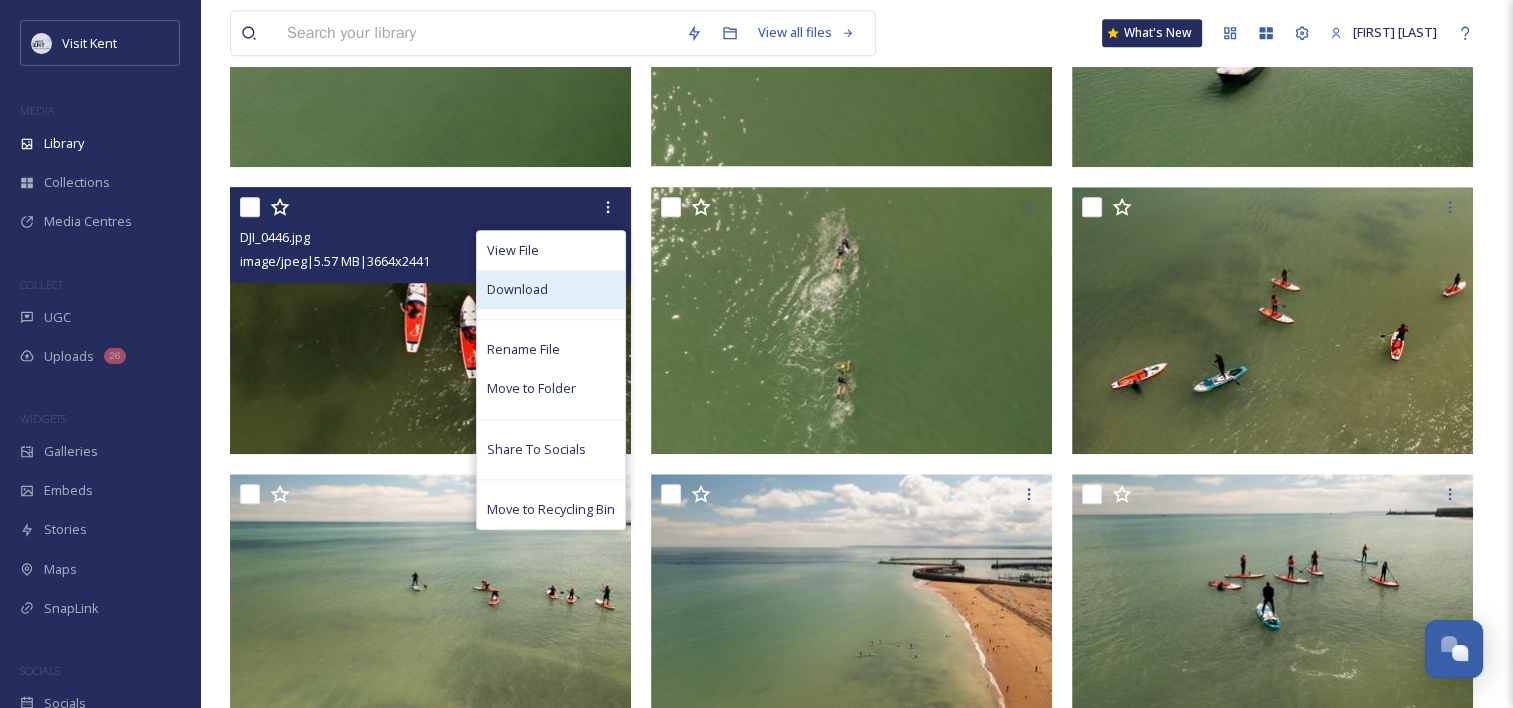 click on "Download" at bounding box center (517, 289) 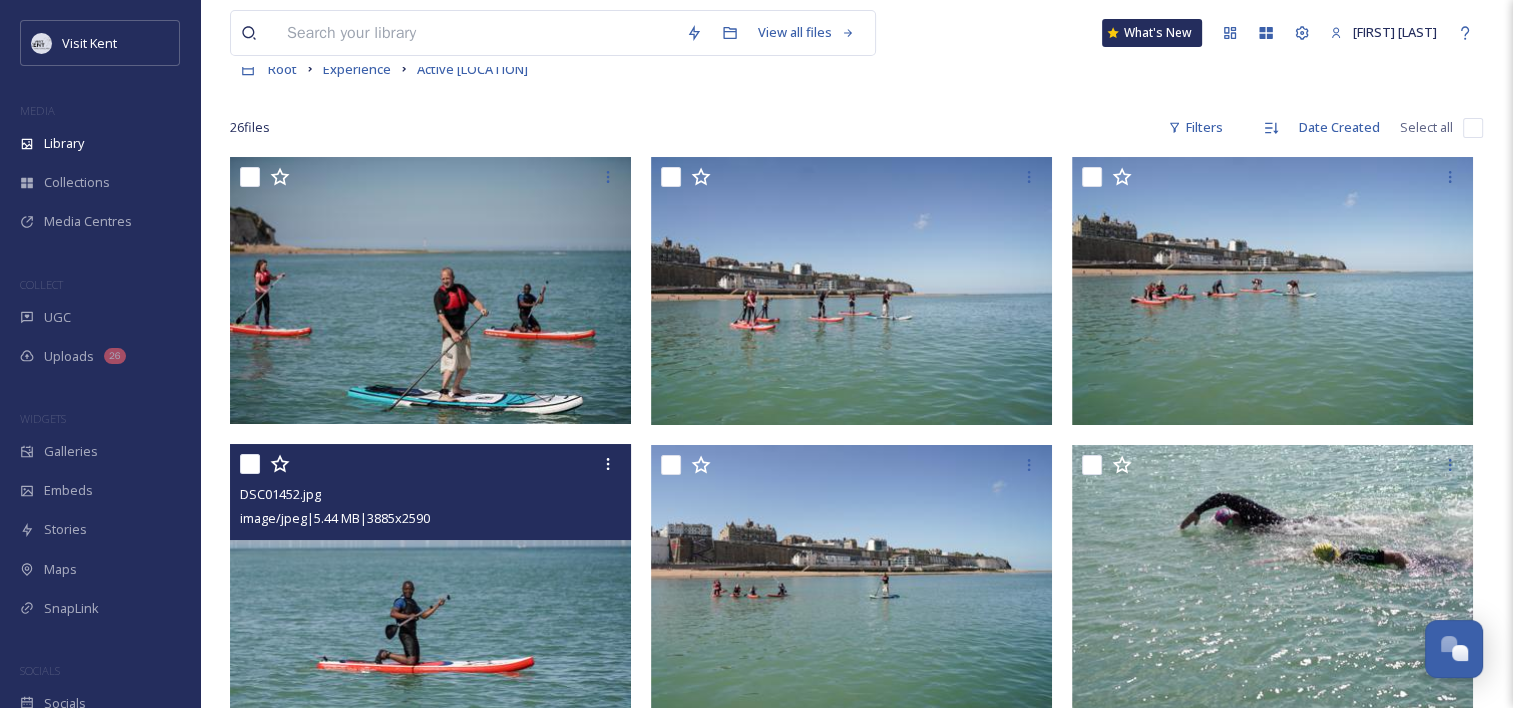 scroll, scrollTop: 0, scrollLeft: 0, axis: both 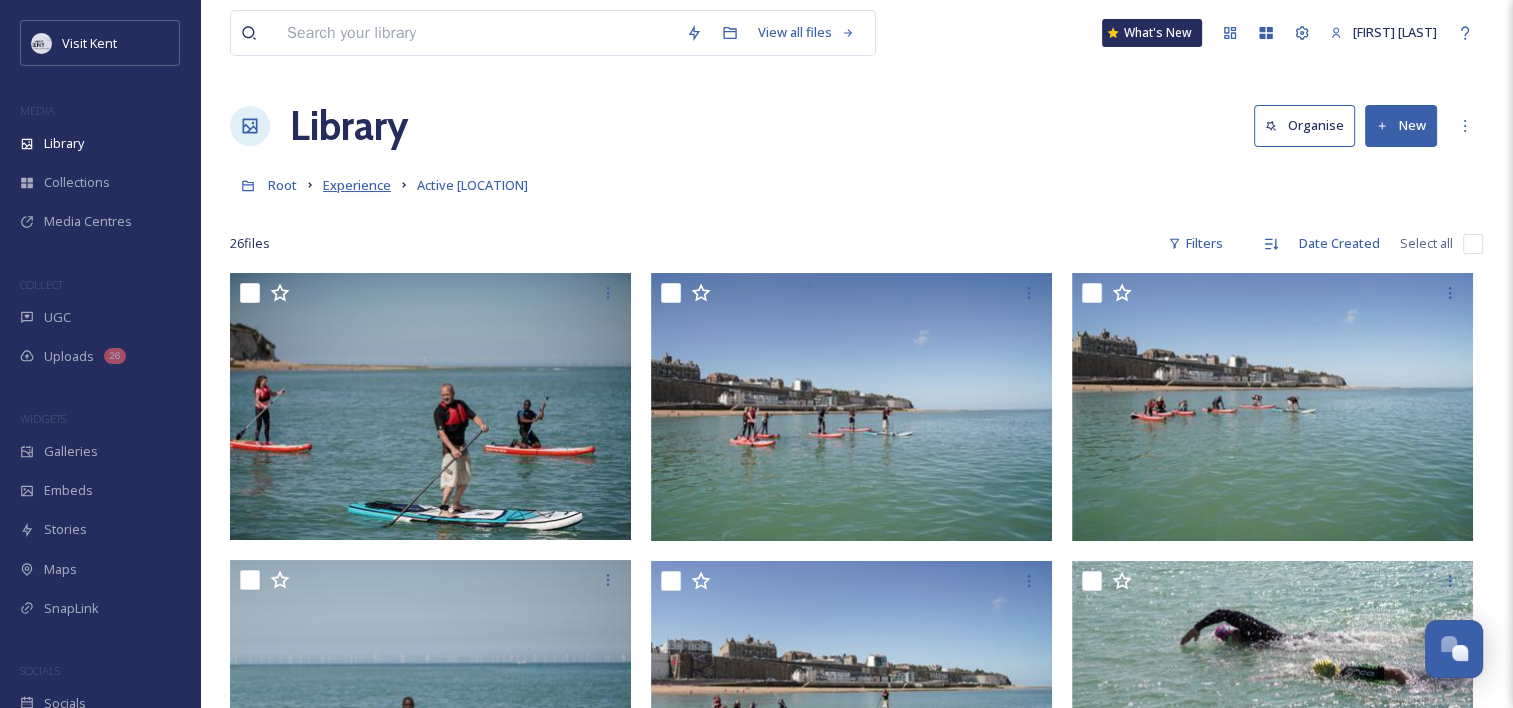 click on "Experience" at bounding box center [357, 185] 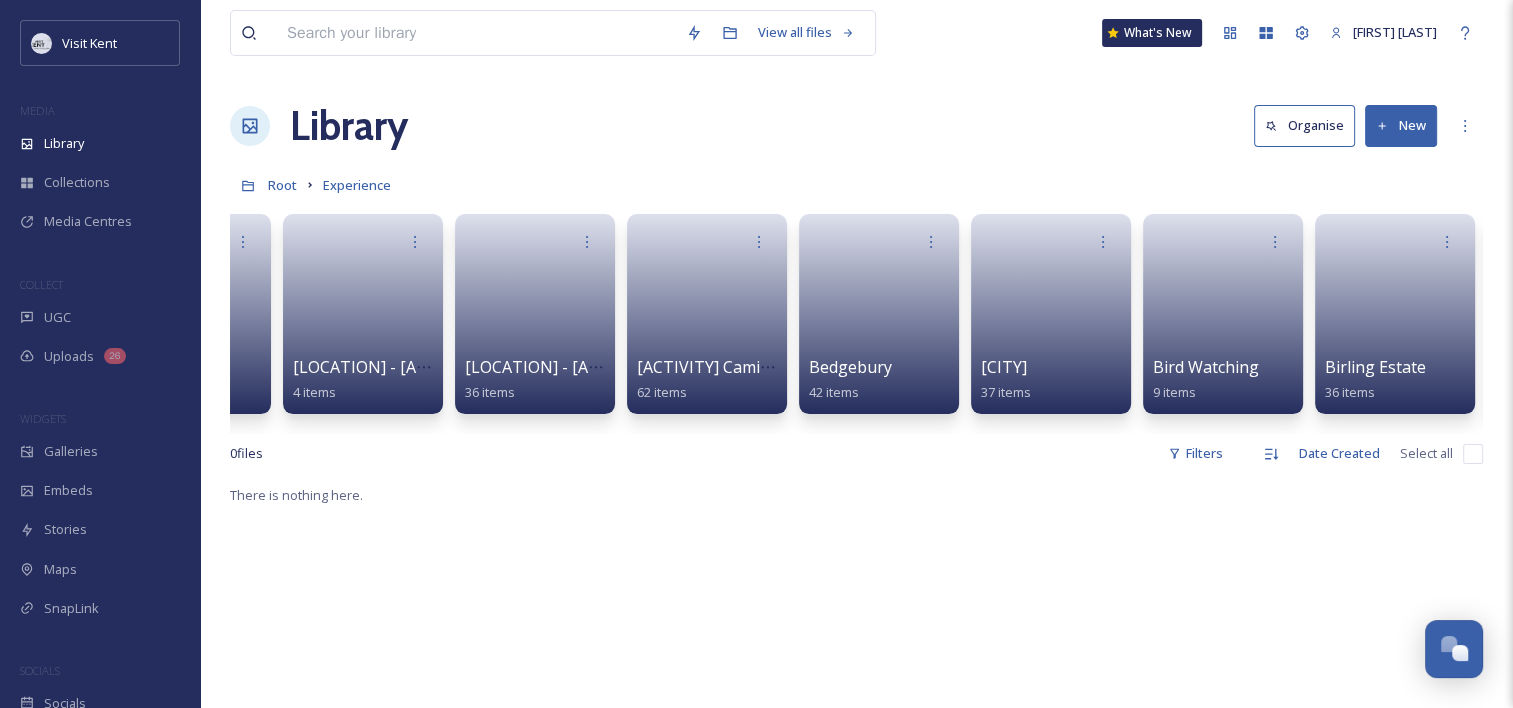 scroll, scrollTop: 0, scrollLeft: 826, axis: horizontal 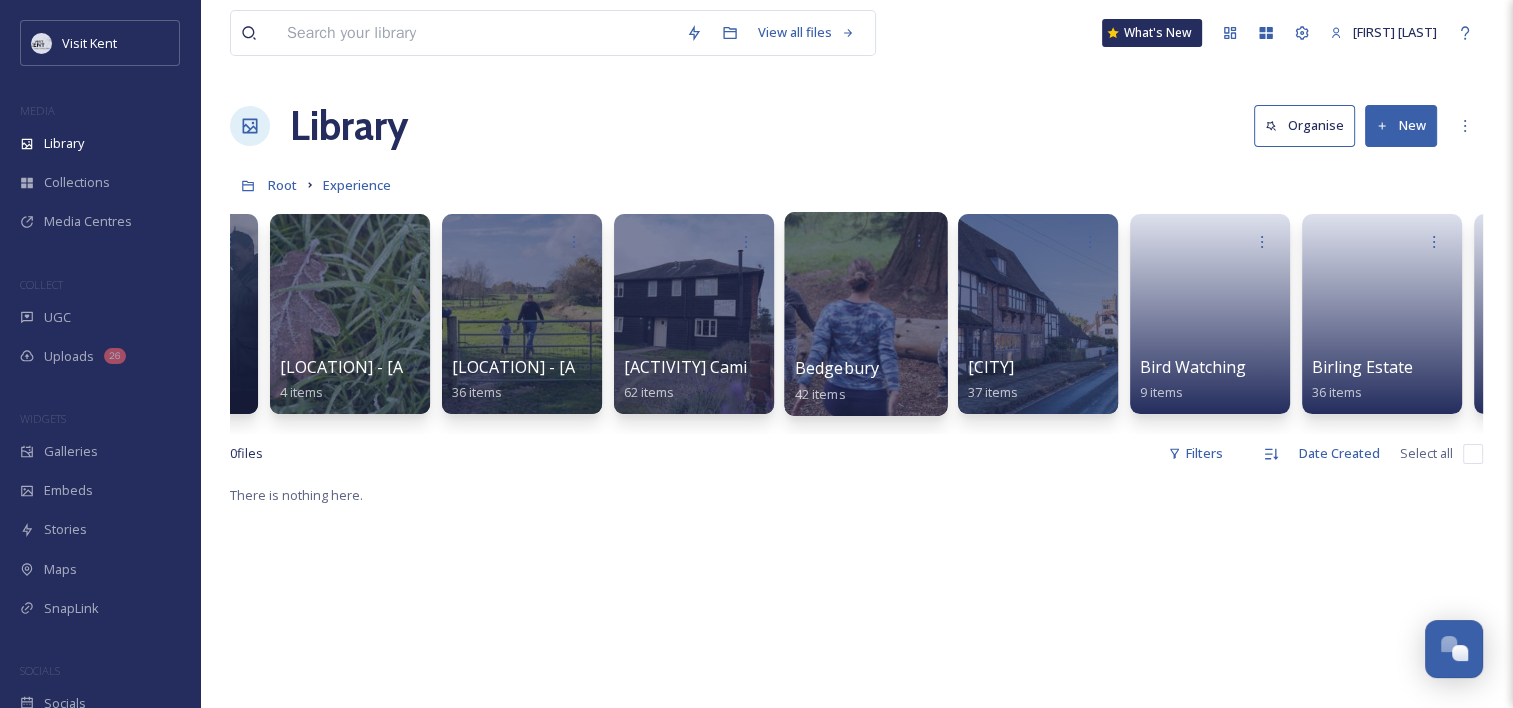 click at bounding box center (865, 314) 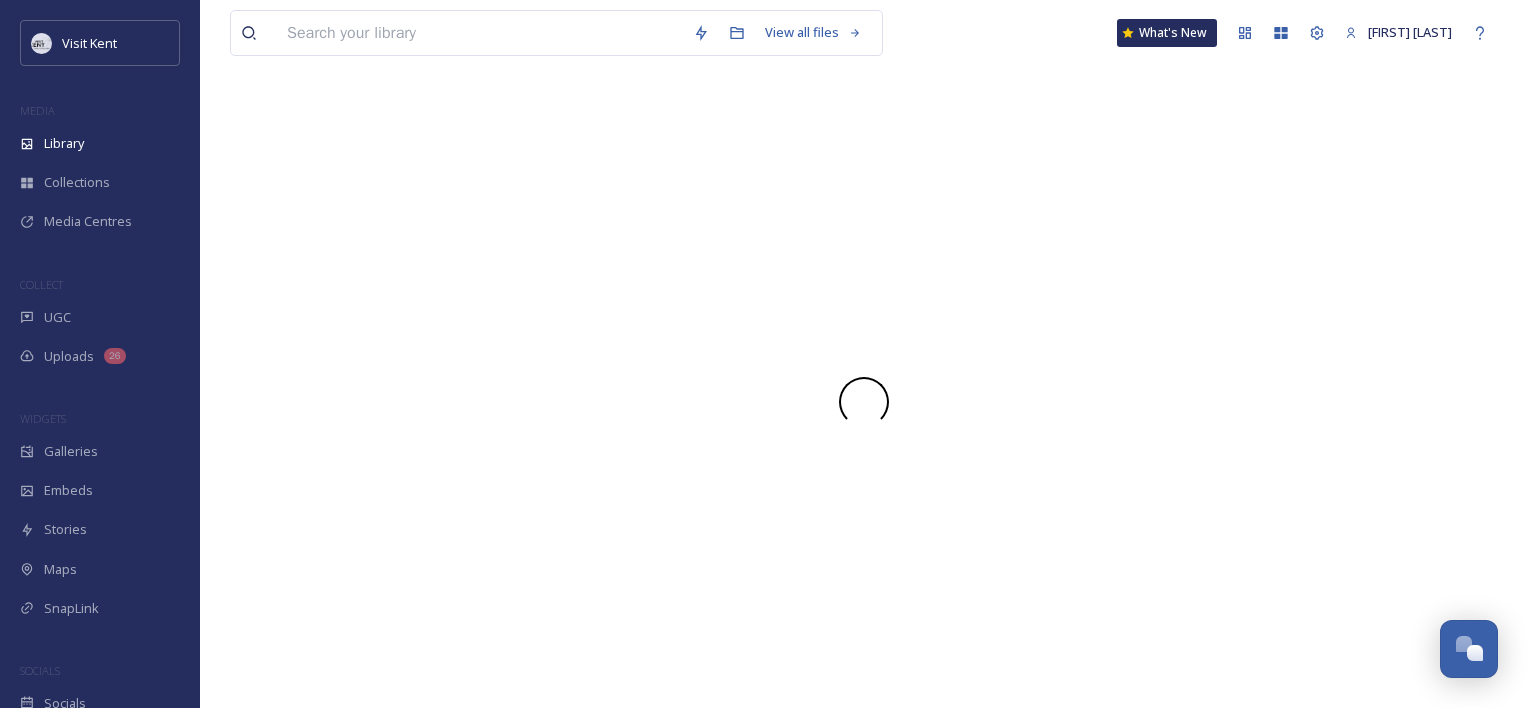 click at bounding box center (864, 402) 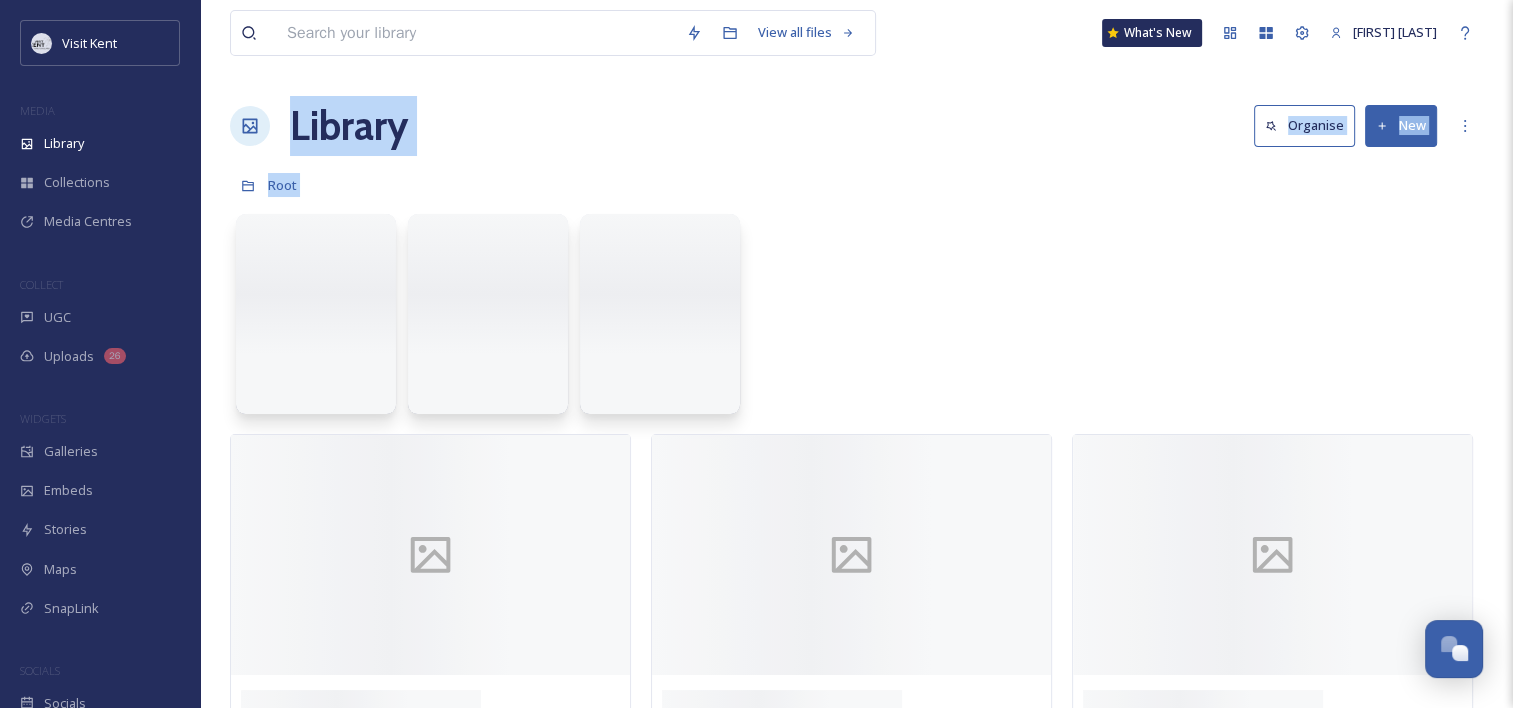 scroll, scrollTop: 27, scrollLeft: 0, axis: vertical 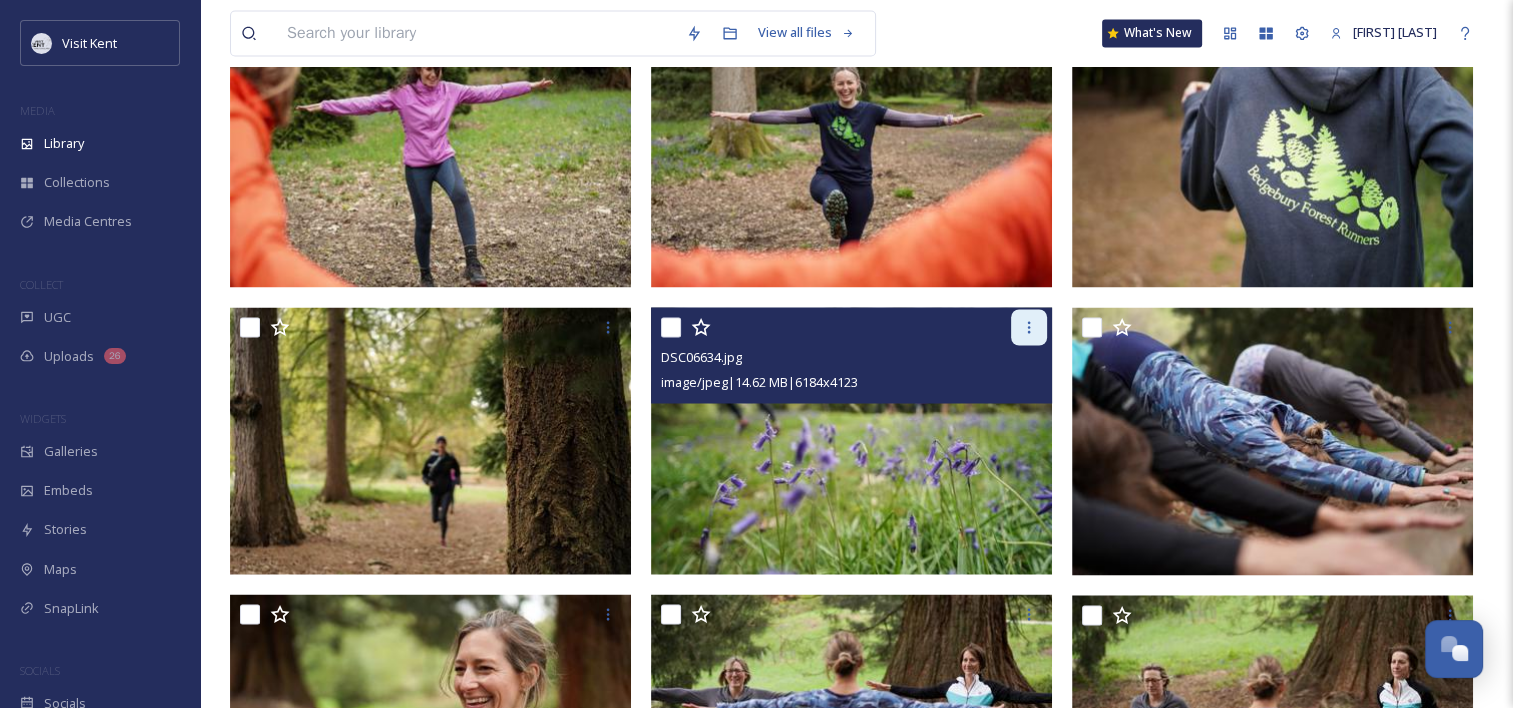 click 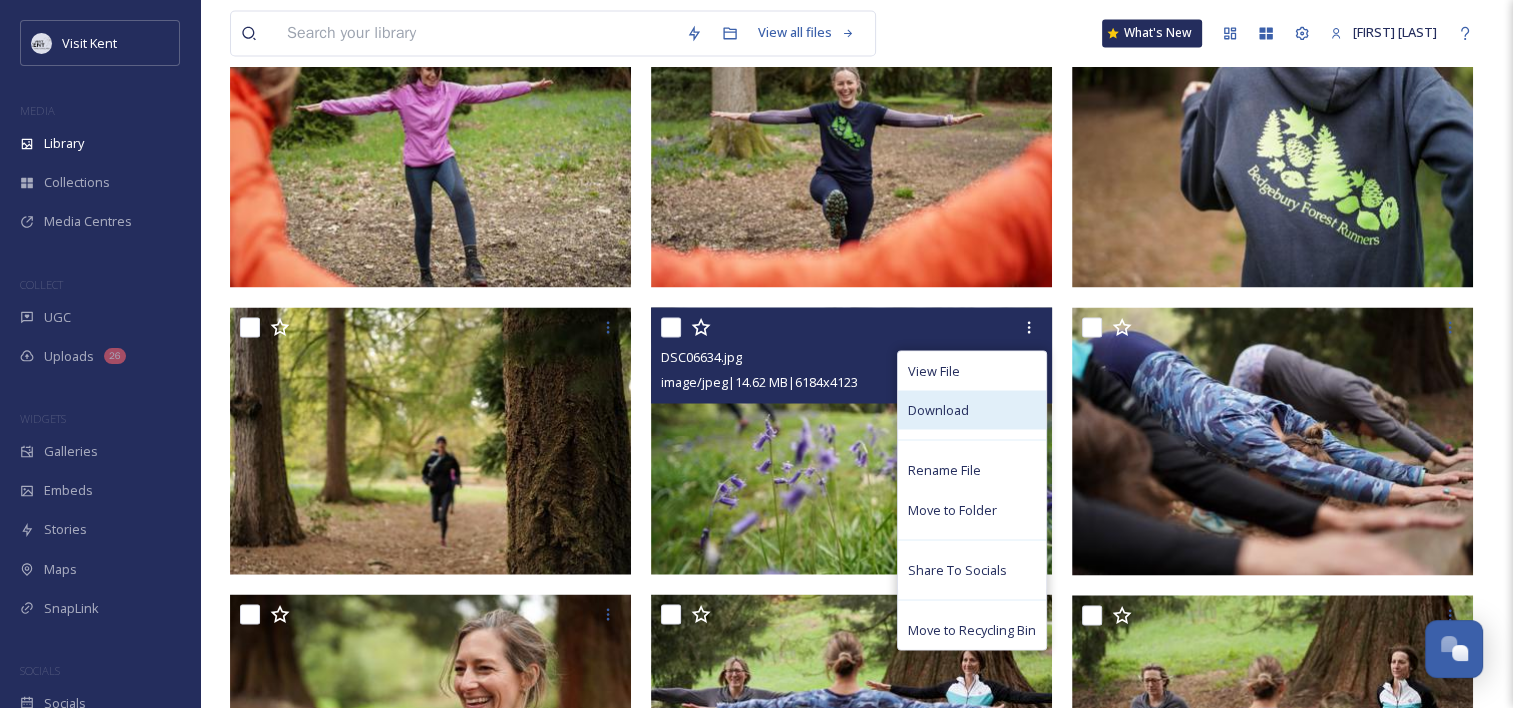 click on "Download" at bounding box center (938, 409) 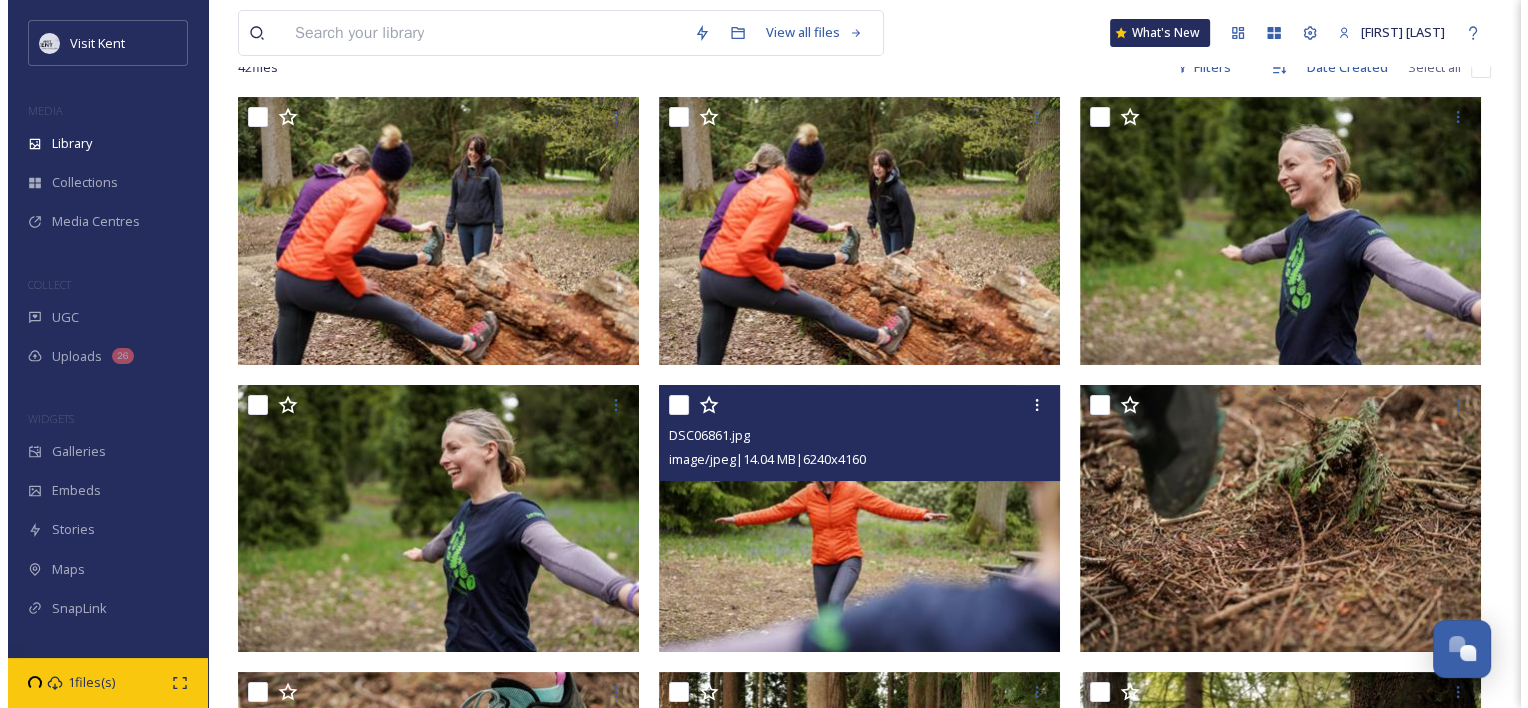 scroll, scrollTop: 0, scrollLeft: 0, axis: both 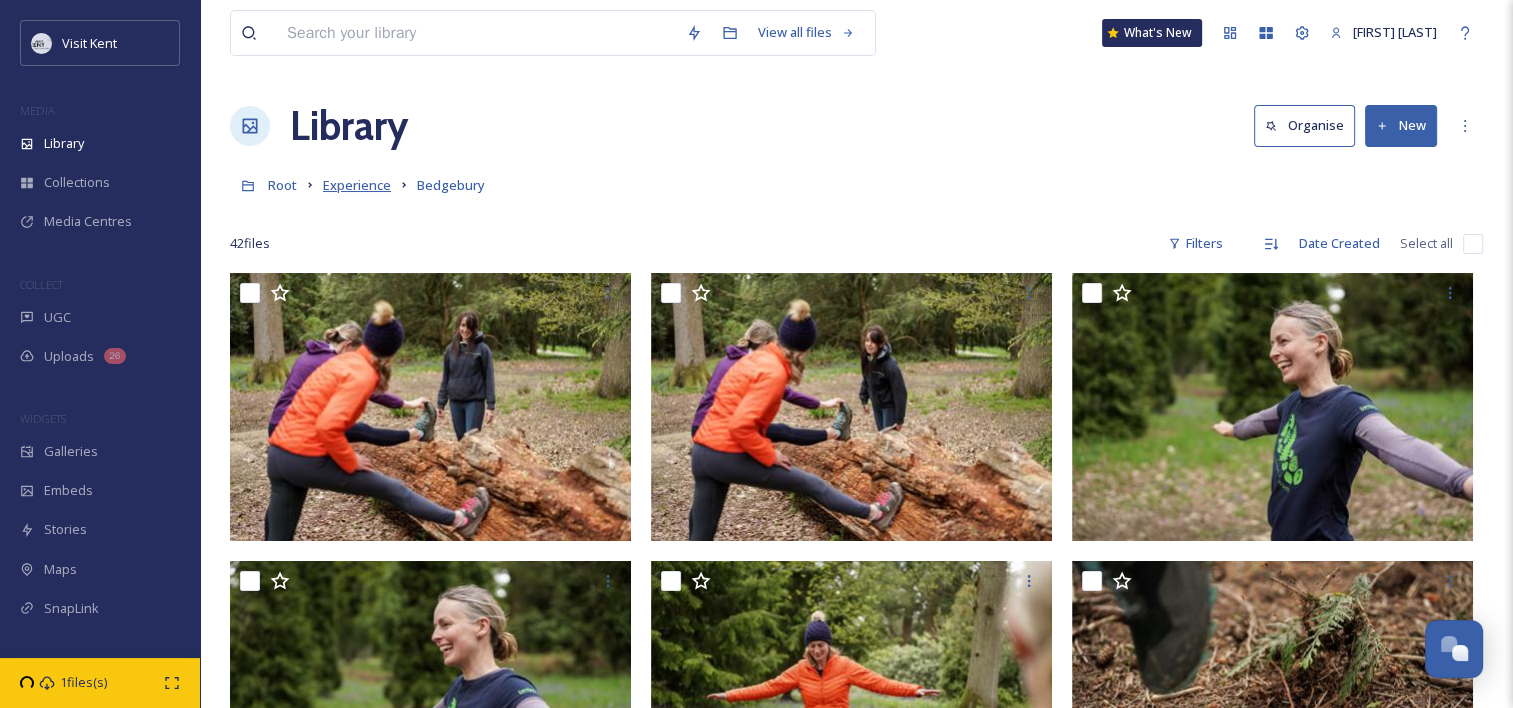 click on "Experience" at bounding box center (357, 185) 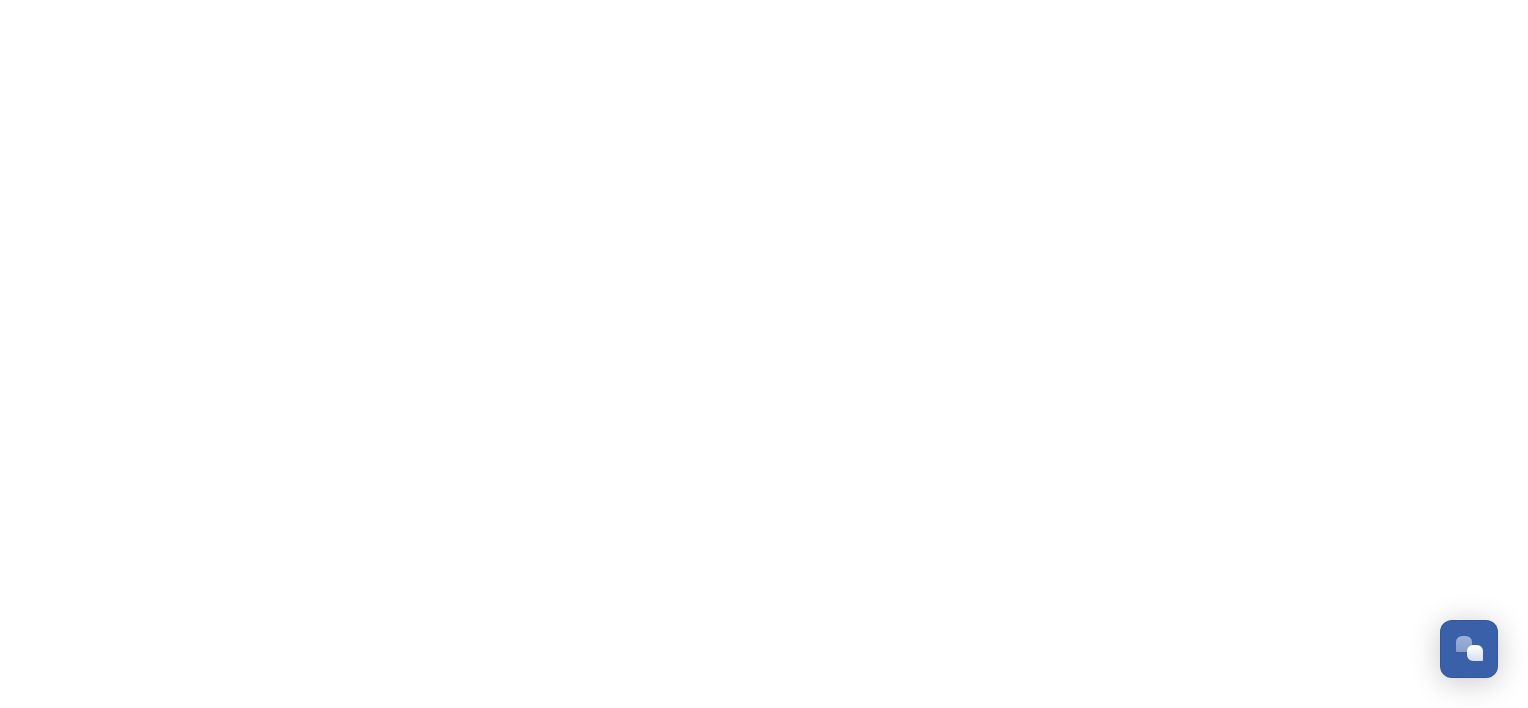 scroll, scrollTop: 0, scrollLeft: 0, axis: both 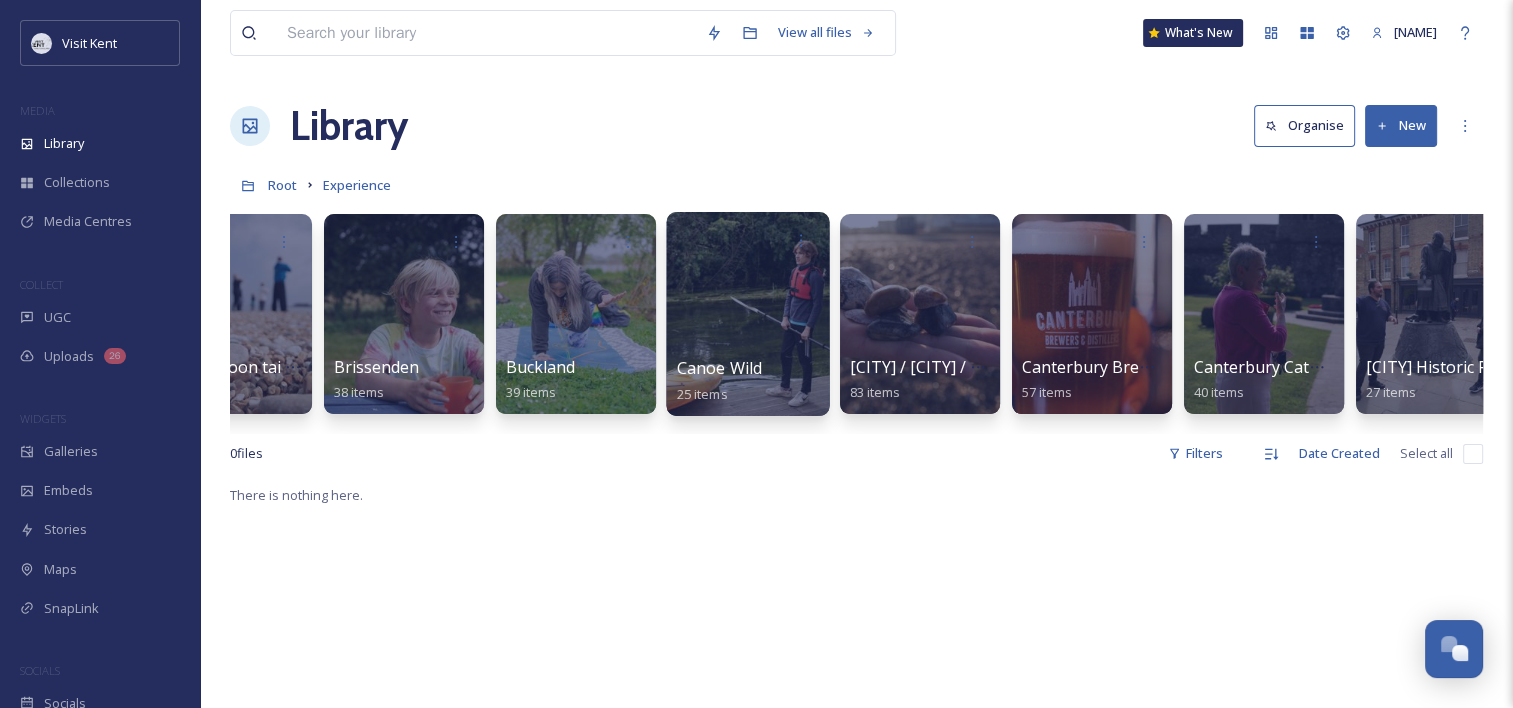 click at bounding box center (747, 314) 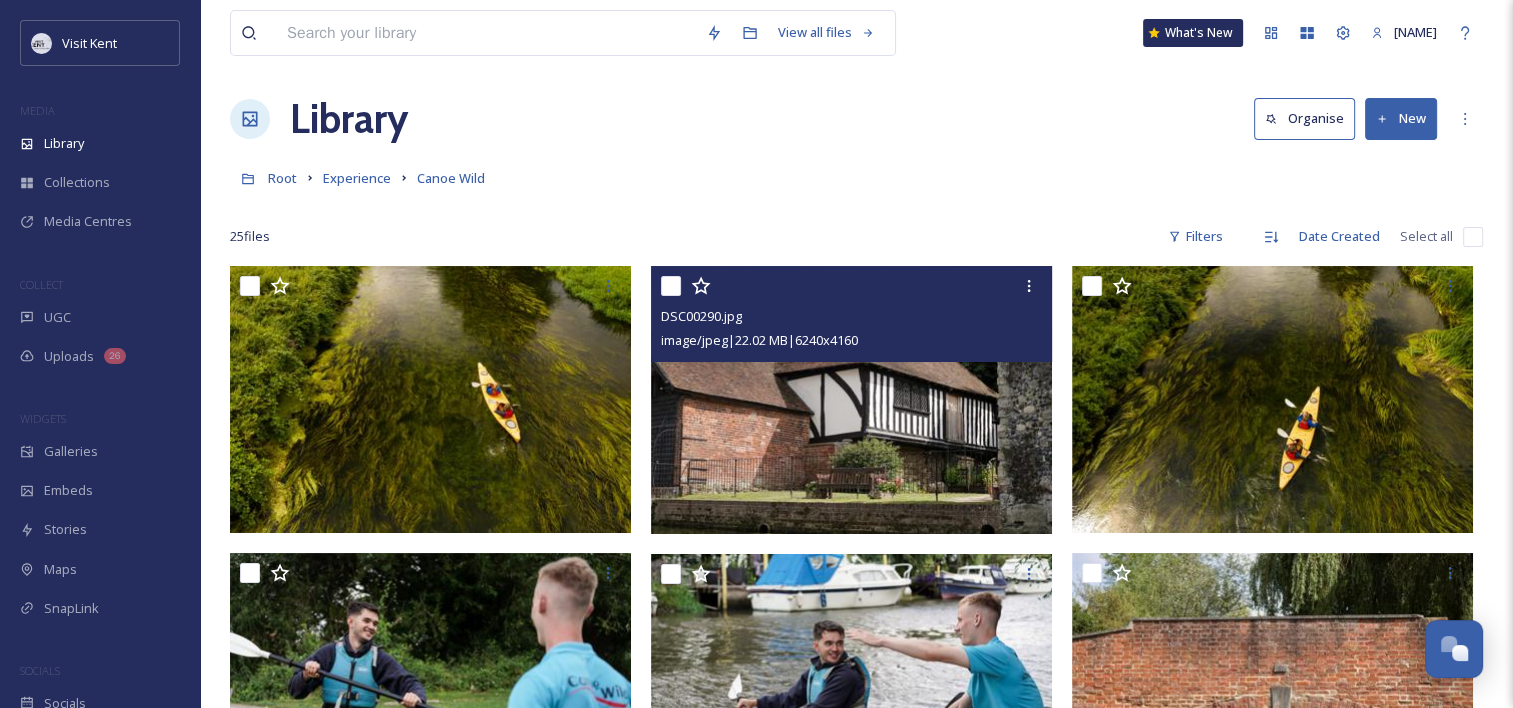 scroll, scrollTop: 195, scrollLeft: 0, axis: vertical 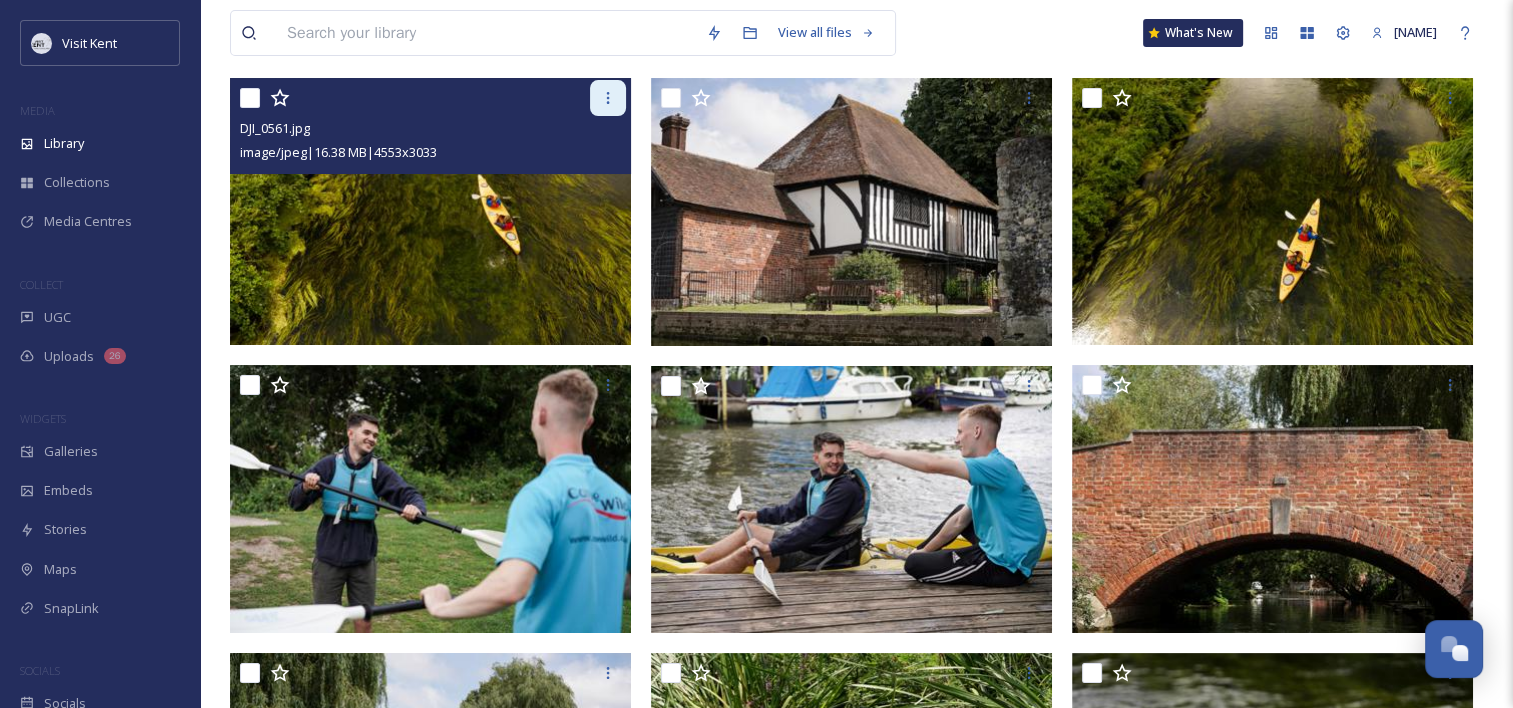 click at bounding box center [608, 98] 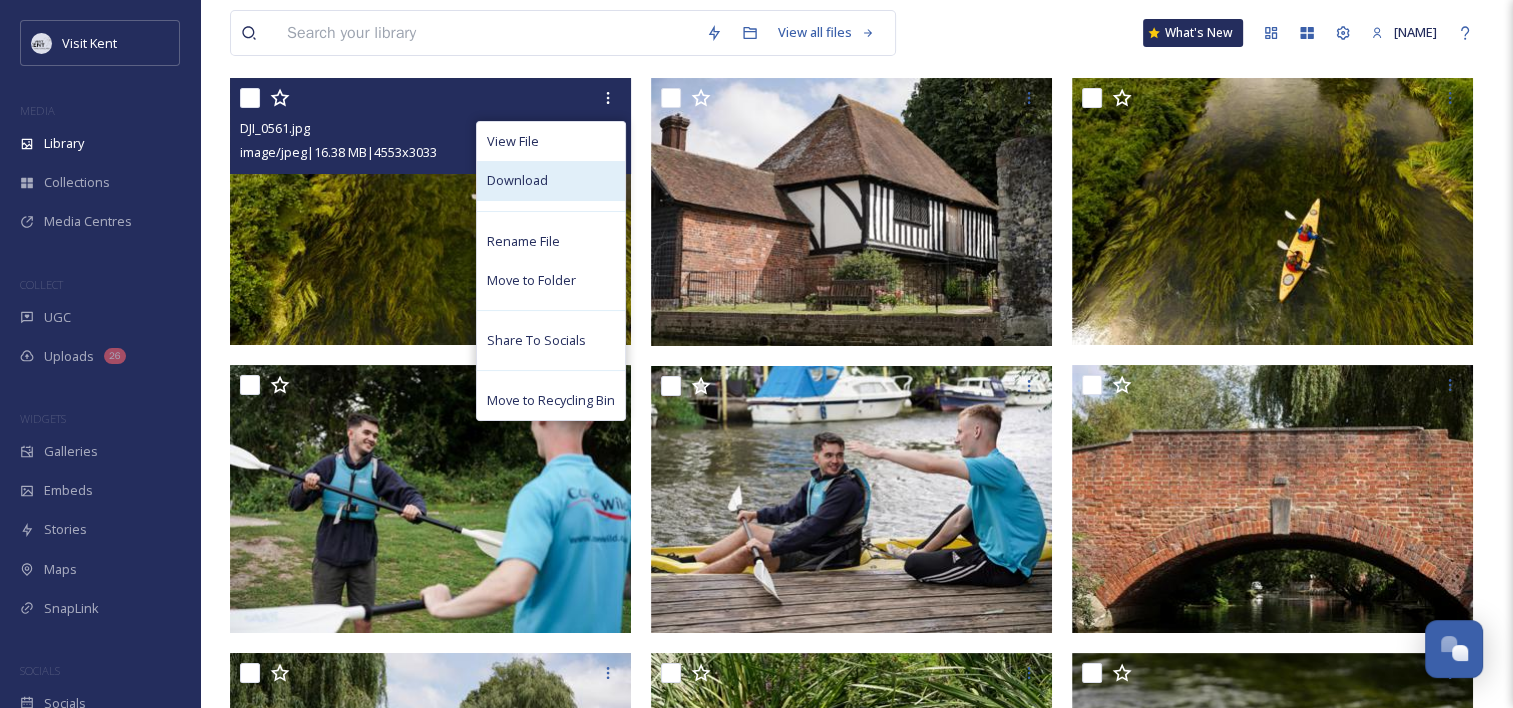 click on "Download" at bounding box center [551, 180] 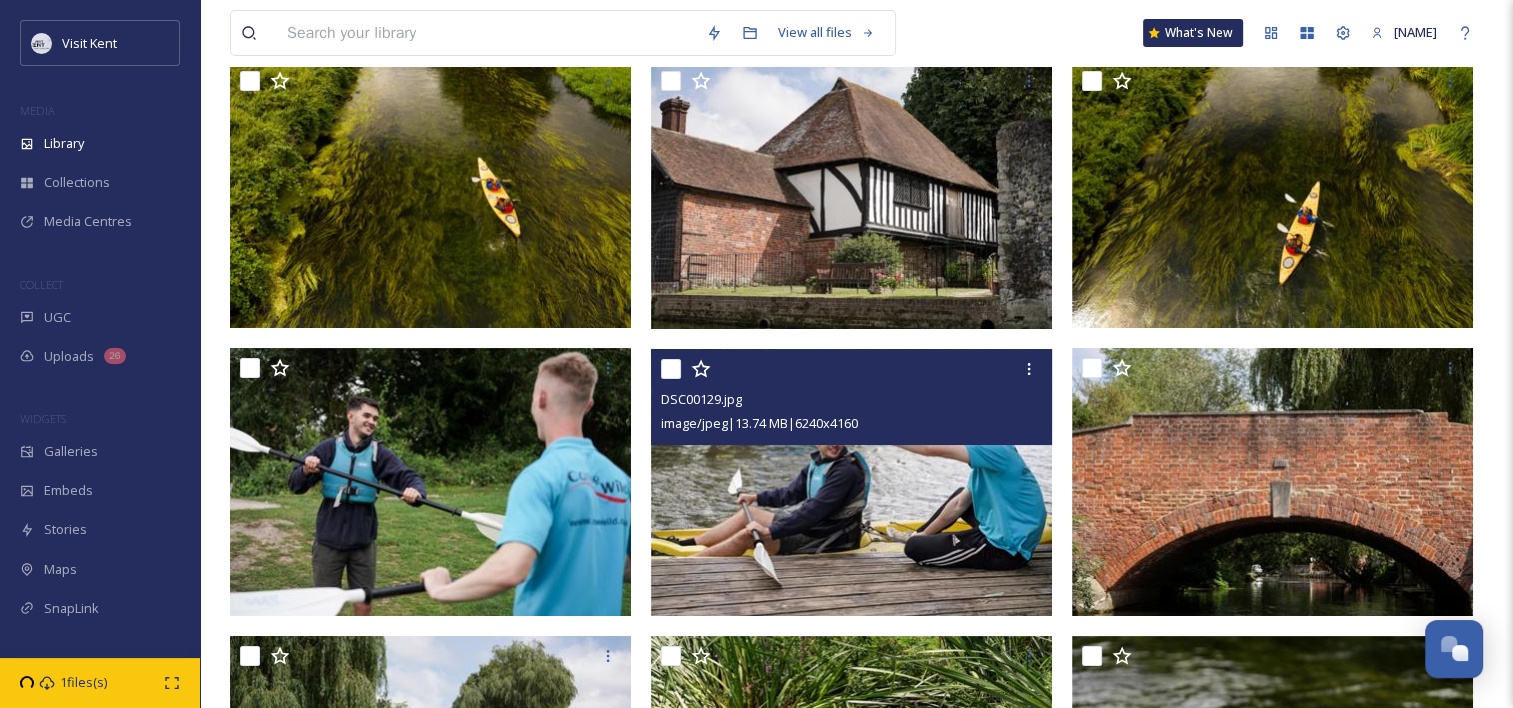 scroll, scrollTop: 0, scrollLeft: 0, axis: both 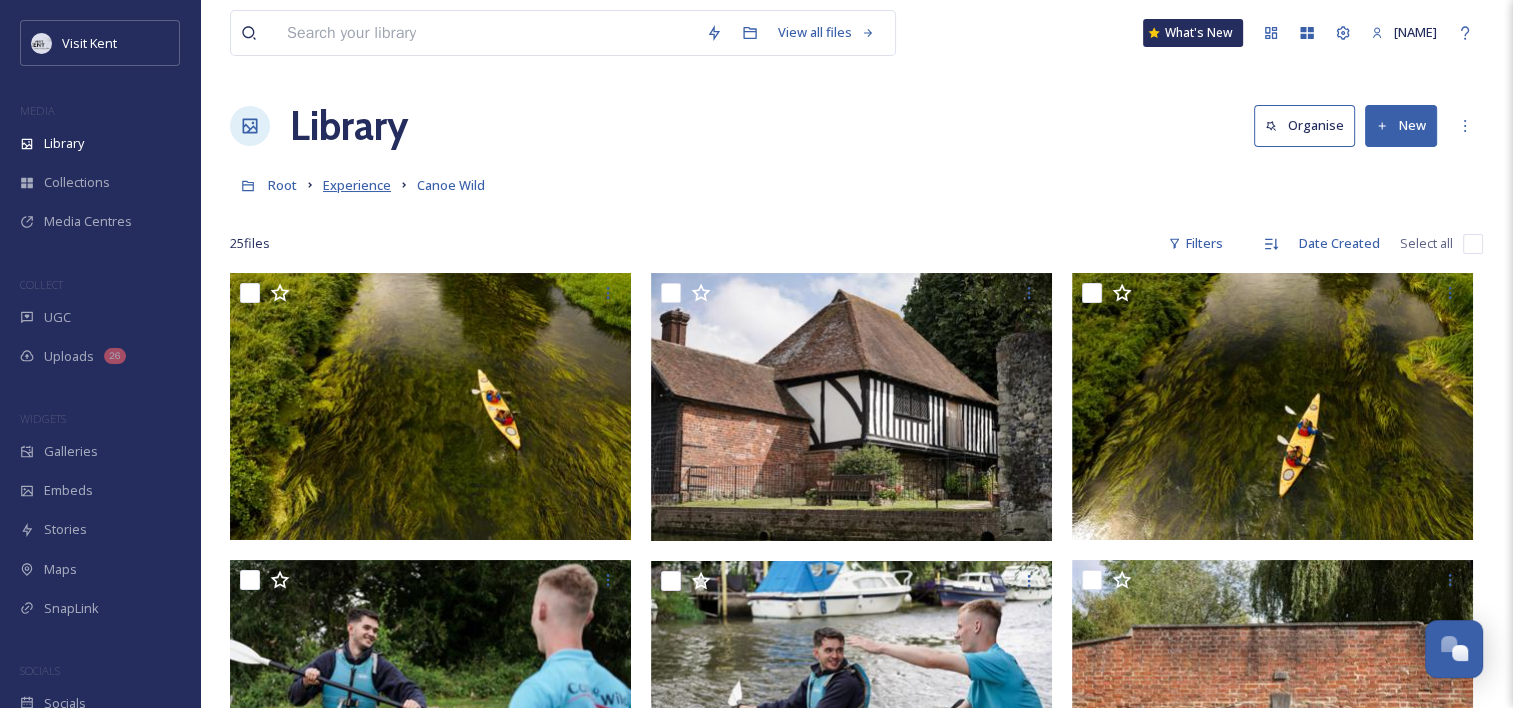 click on "Experience" at bounding box center [357, 185] 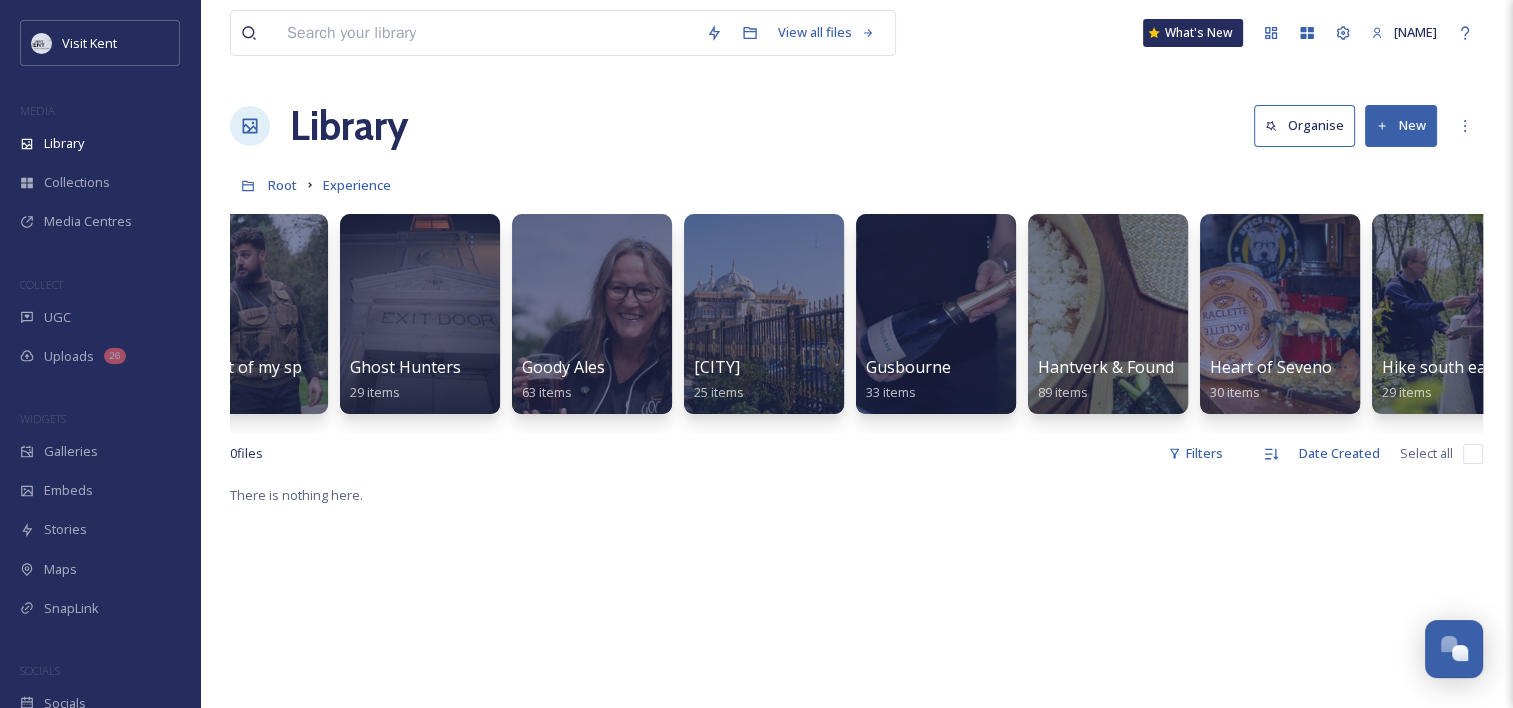 scroll, scrollTop: 0, scrollLeft: 8683, axis: horizontal 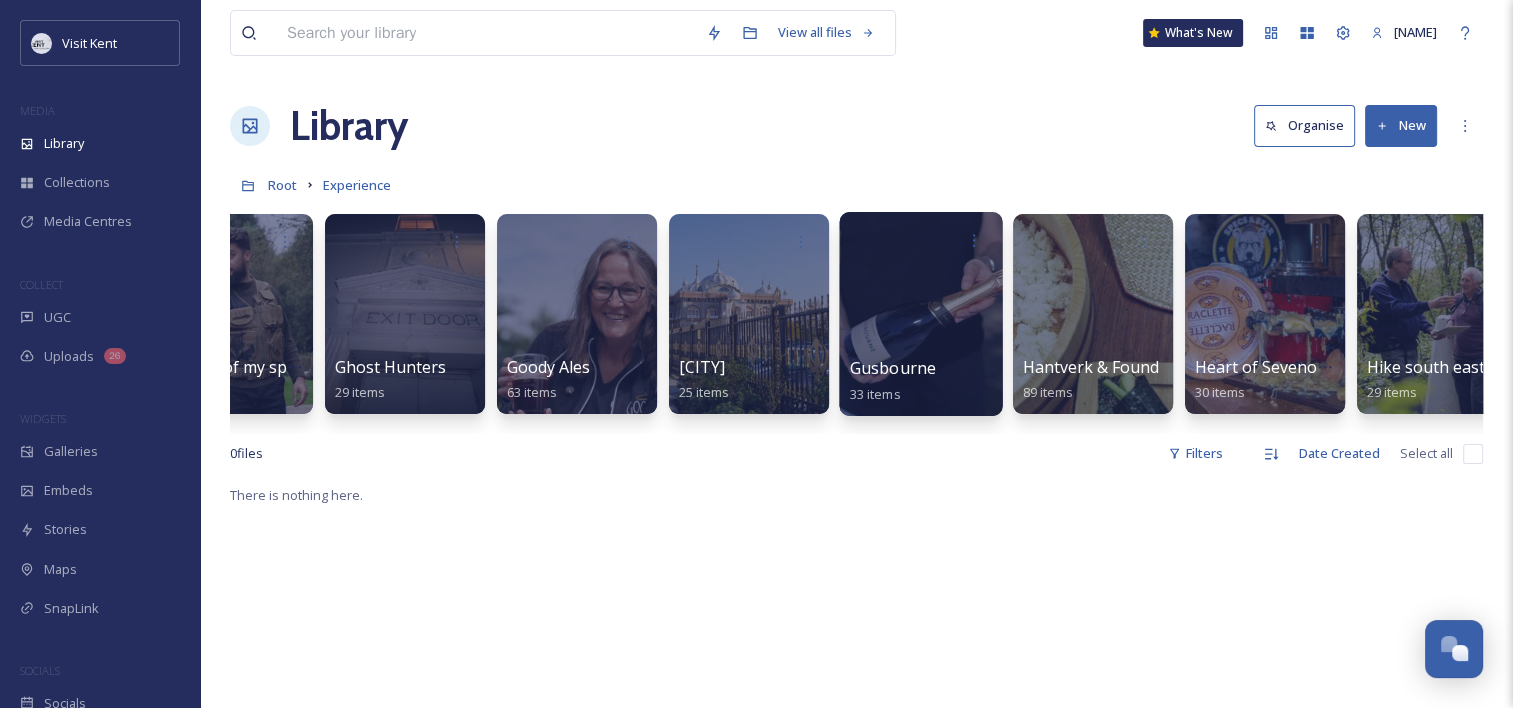 click at bounding box center (920, 314) 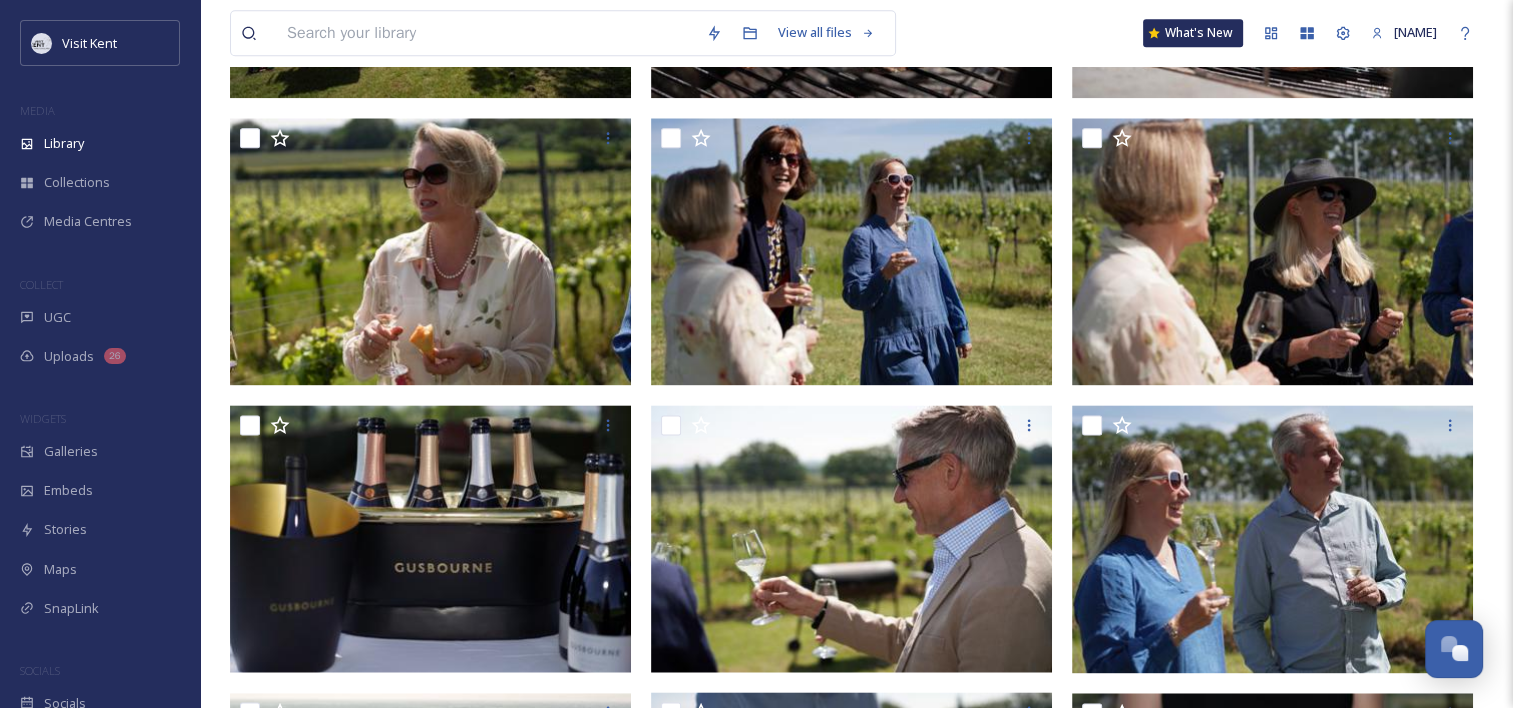 scroll, scrollTop: 2278, scrollLeft: 0, axis: vertical 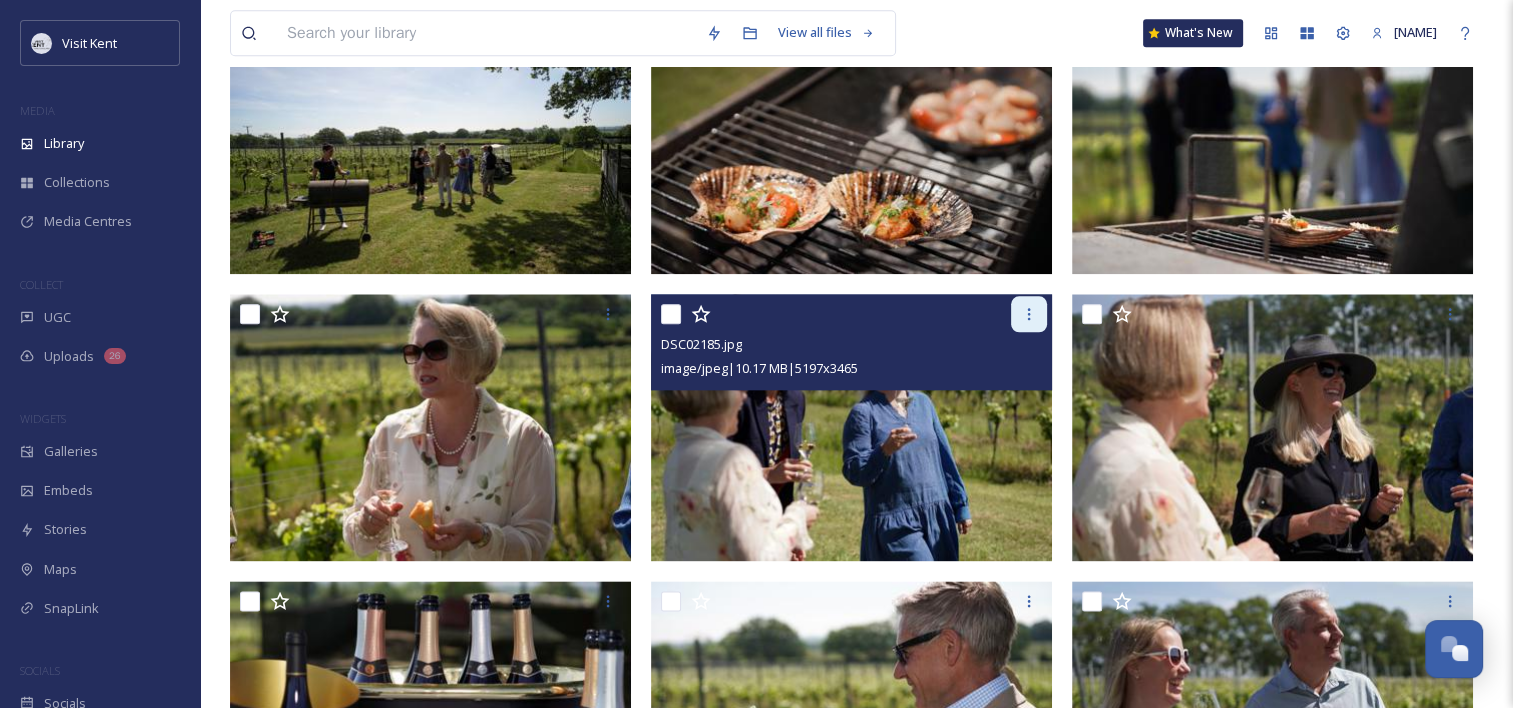 click at bounding box center (1029, 314) 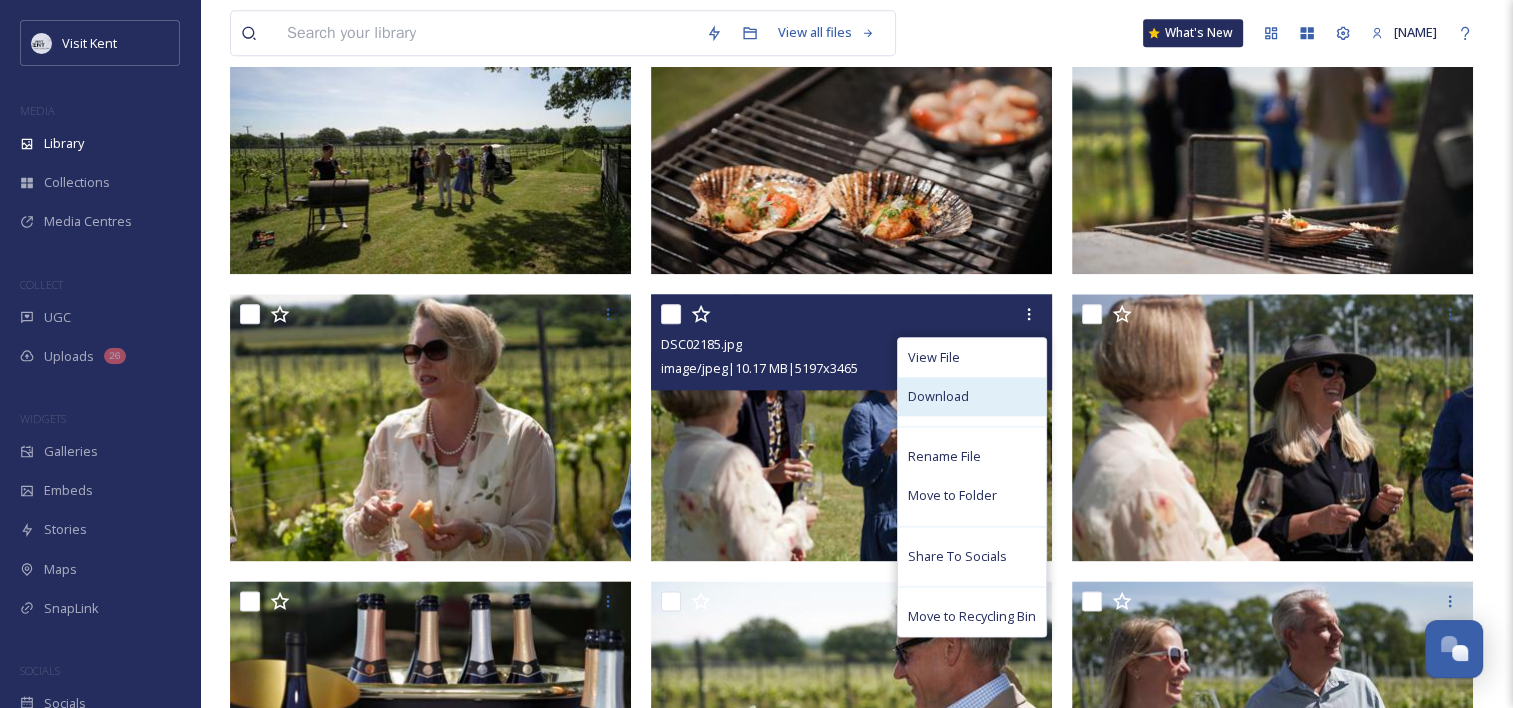 click on "Download" at bounding box center (972, 396) 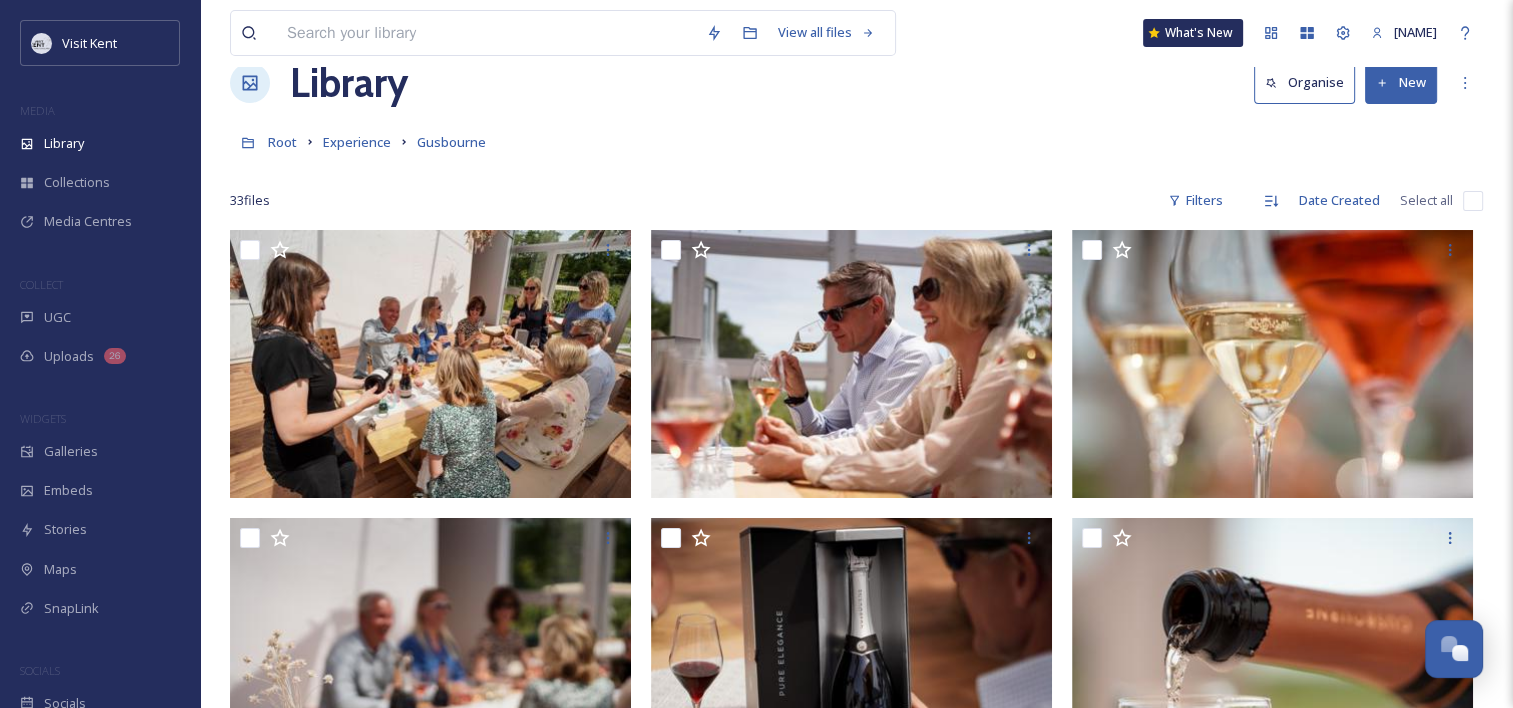 scroll, scrollTop: 0, scrollLeft: 0, axis: both 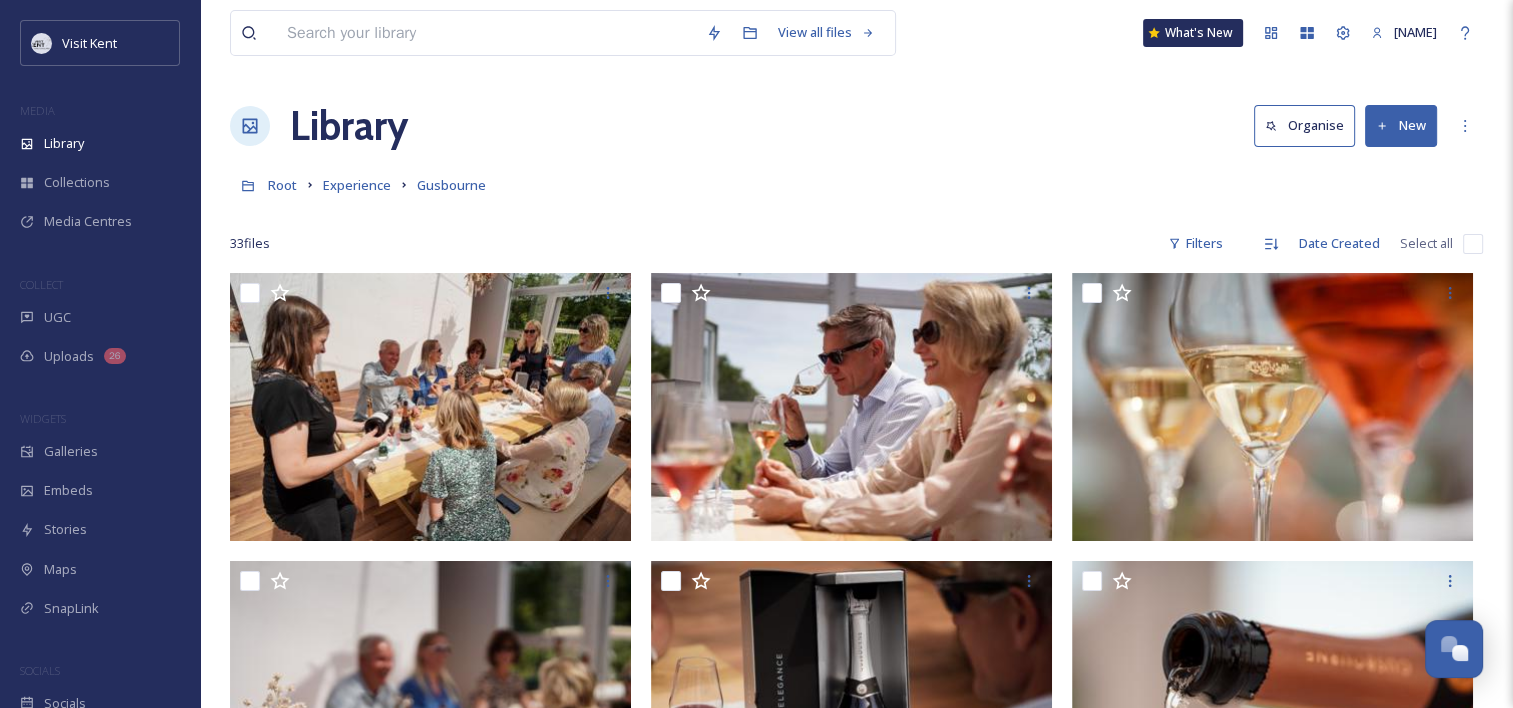 click on "Root Experience Gusbourne" at bounding box center [856, 185] 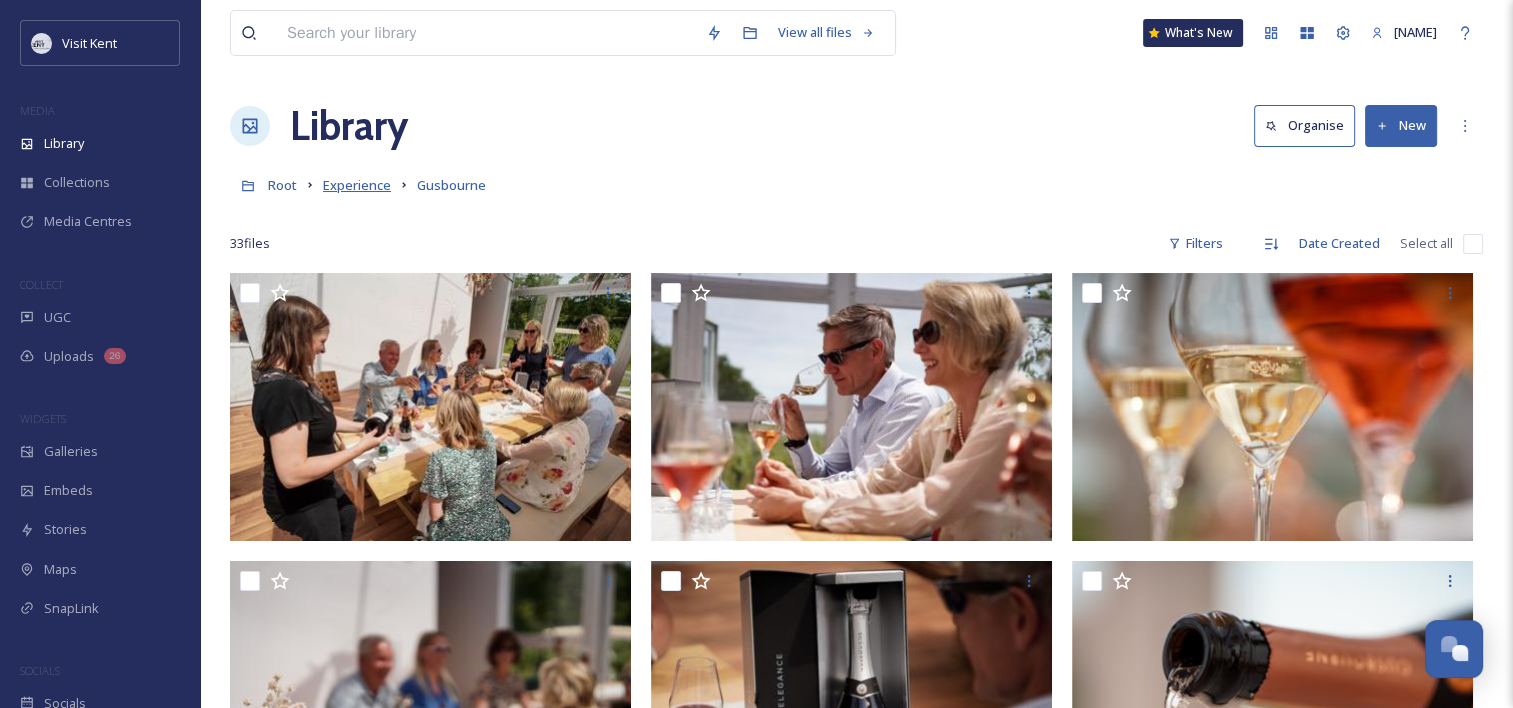 click on "Experience" at bounding box center [357, 185] 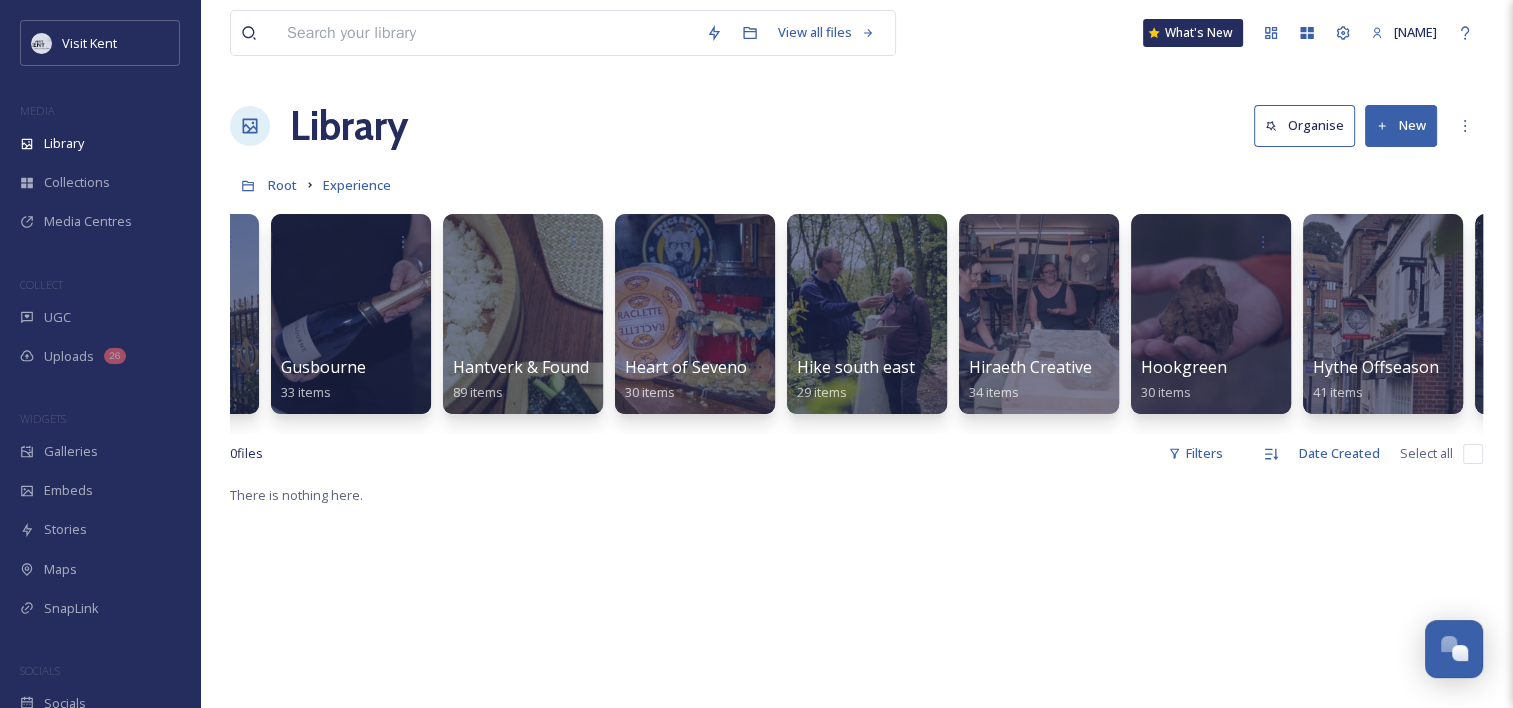 scroll, scrollTop: 0, scrollLeft: 9225, axis: horizontal 